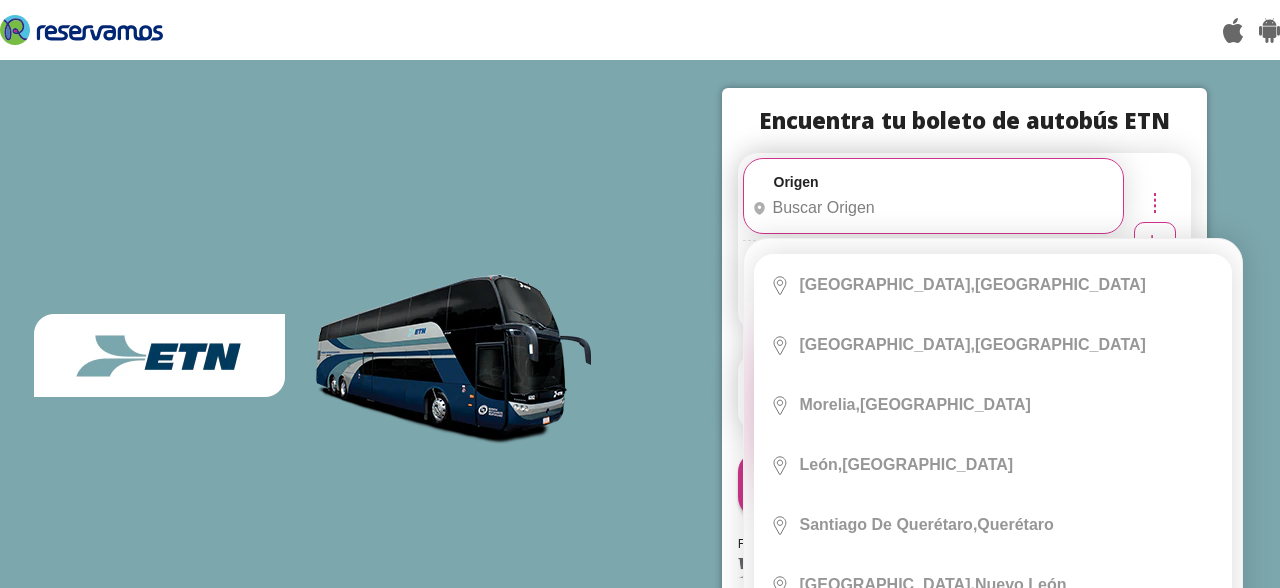 scroll, scrollTop: 0, scrollLeft: 0, axis: both 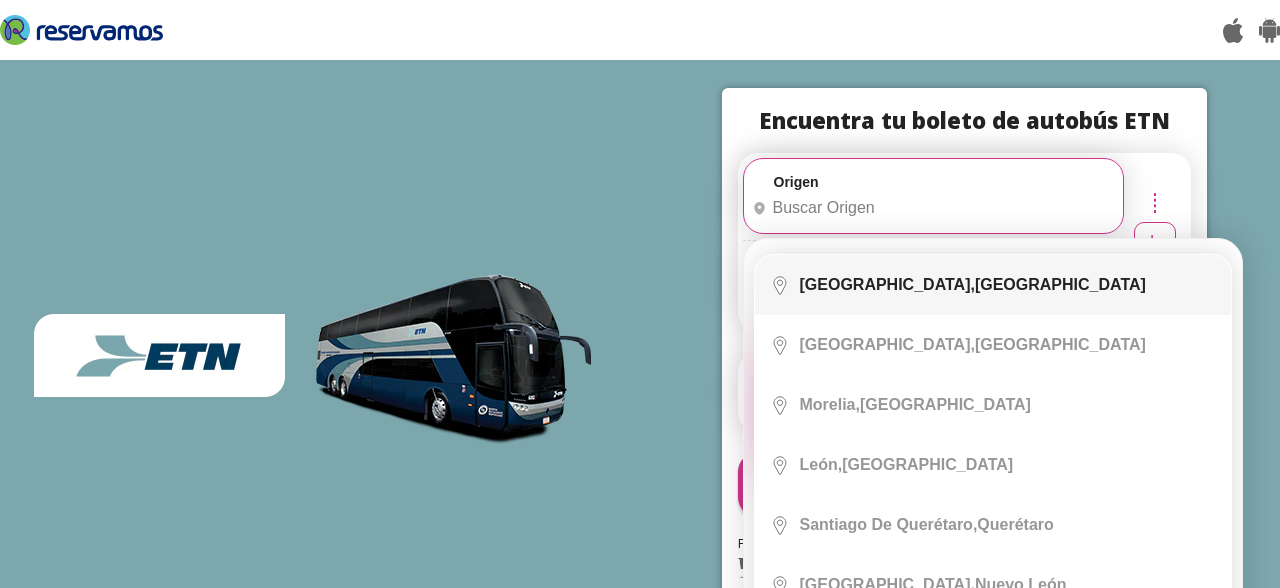 click on "Ciudad de México,  Distrito Federal" at bounding box center [973, 285] 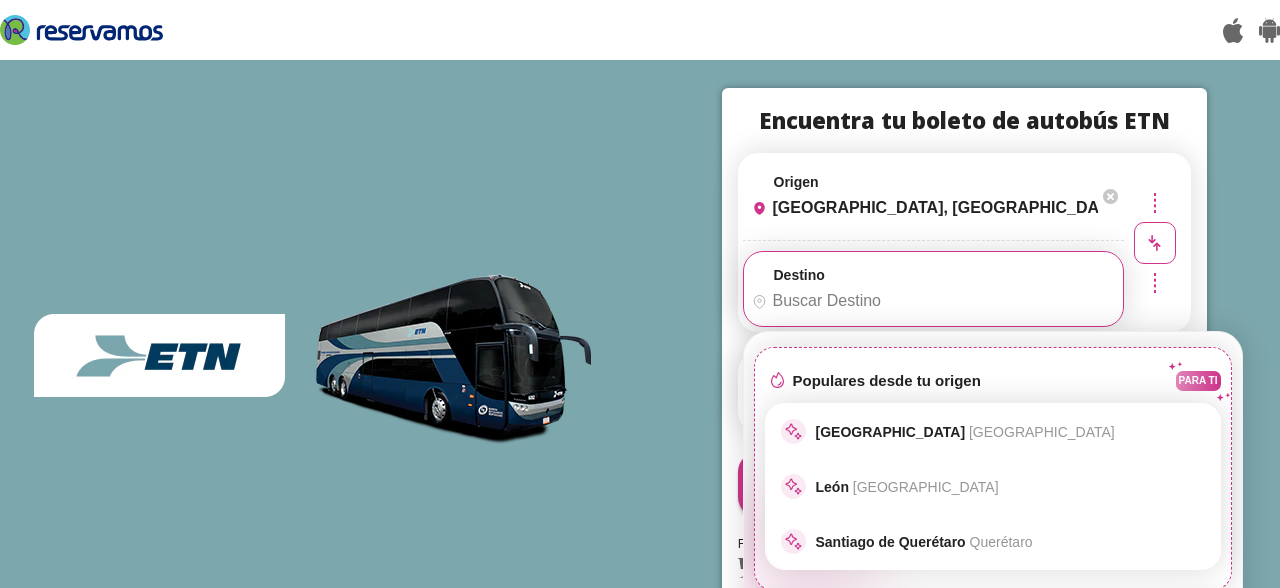 click on "[GEOGRAPHIC_DATA], [GEOGRAPHIC_DATA]" at bounding box center (921, 208) 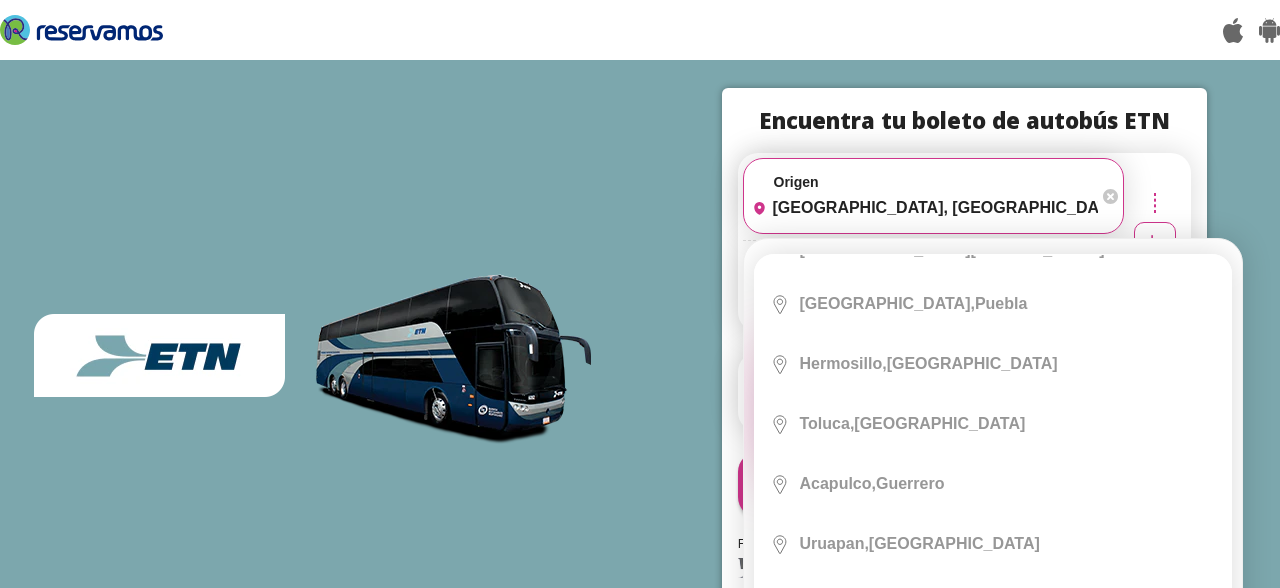 scroll, scrollTop: 0, scrollLeft: 0, axis: both 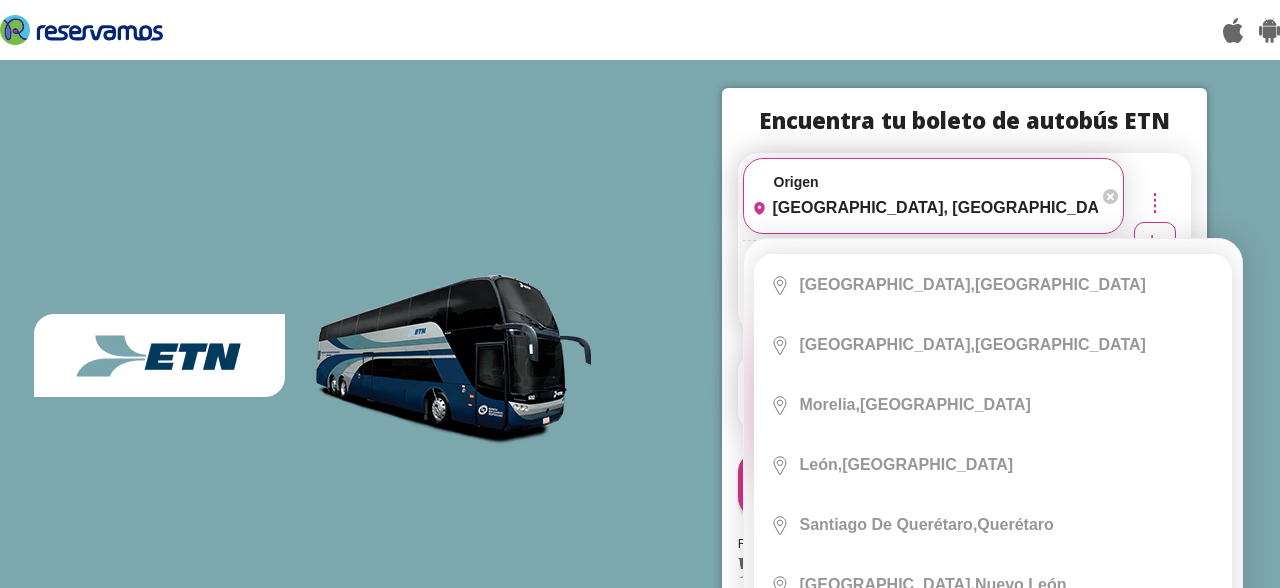 click on "[GEOGRAPHIC_DATA], [GEOGRAPHIC_DATA]" at bounding box center (921, 208) 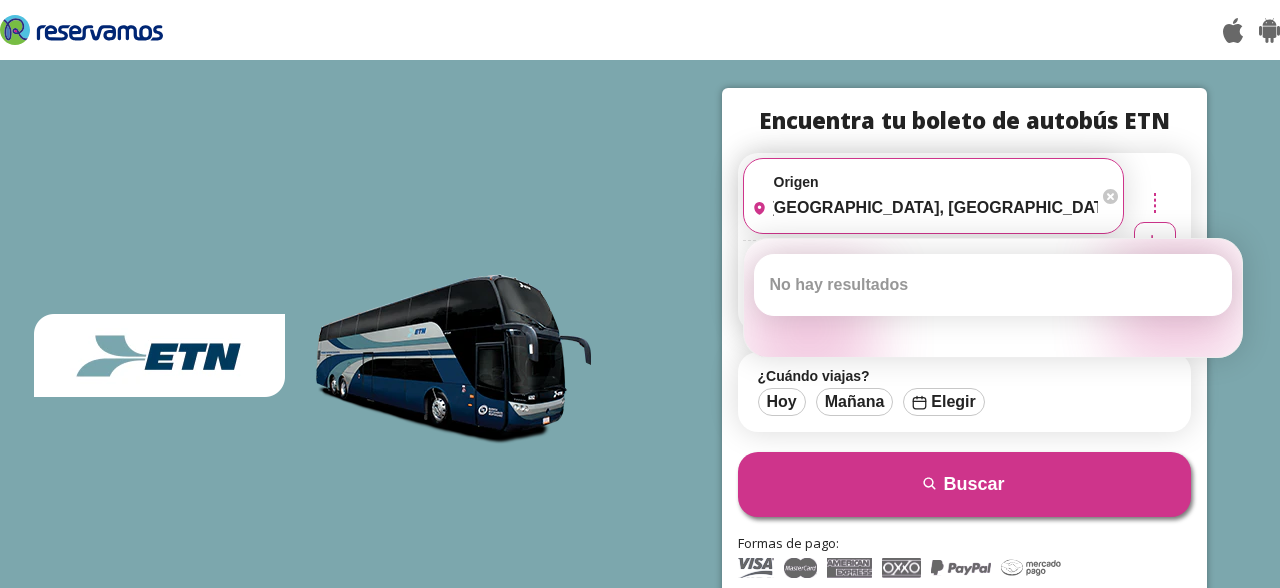 scroll, scrollTop: 0, scrollLeft: 13, axis: horizontal 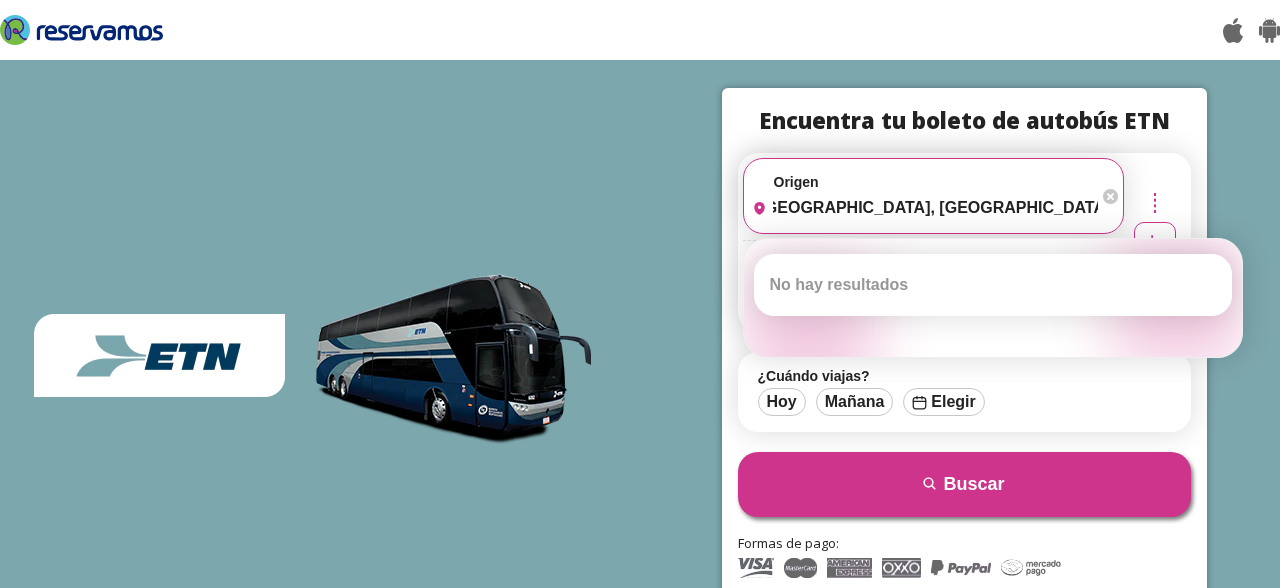 type on "ciudad de mexico, distrito federal poniente" 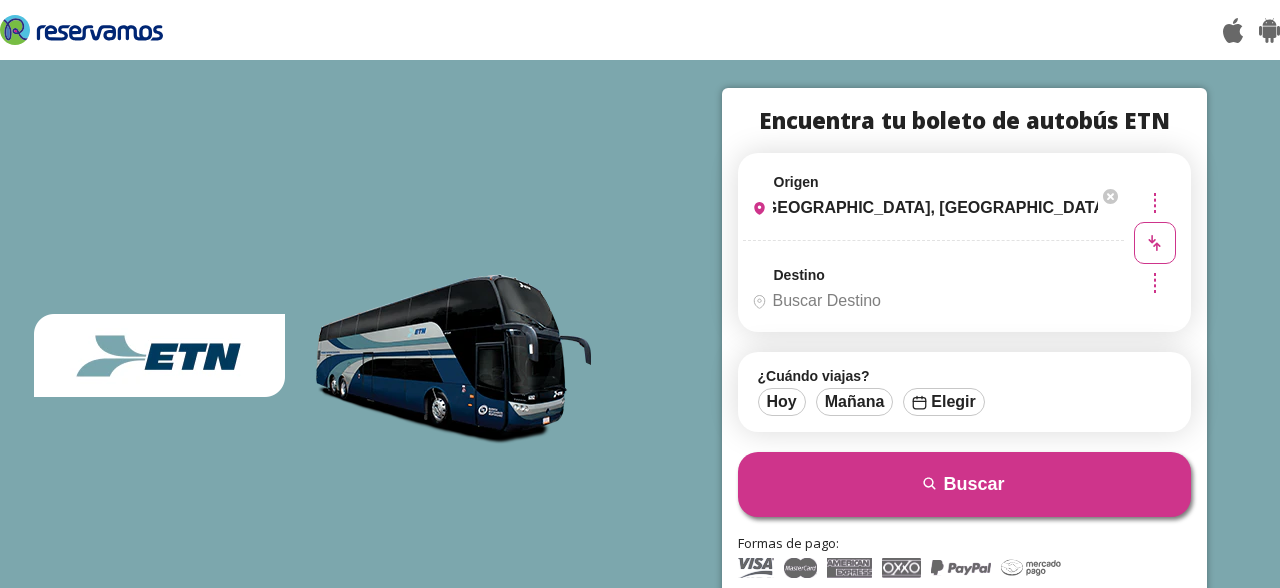scroll, scrollTop: 0, scrollLeft: 0, axis: both 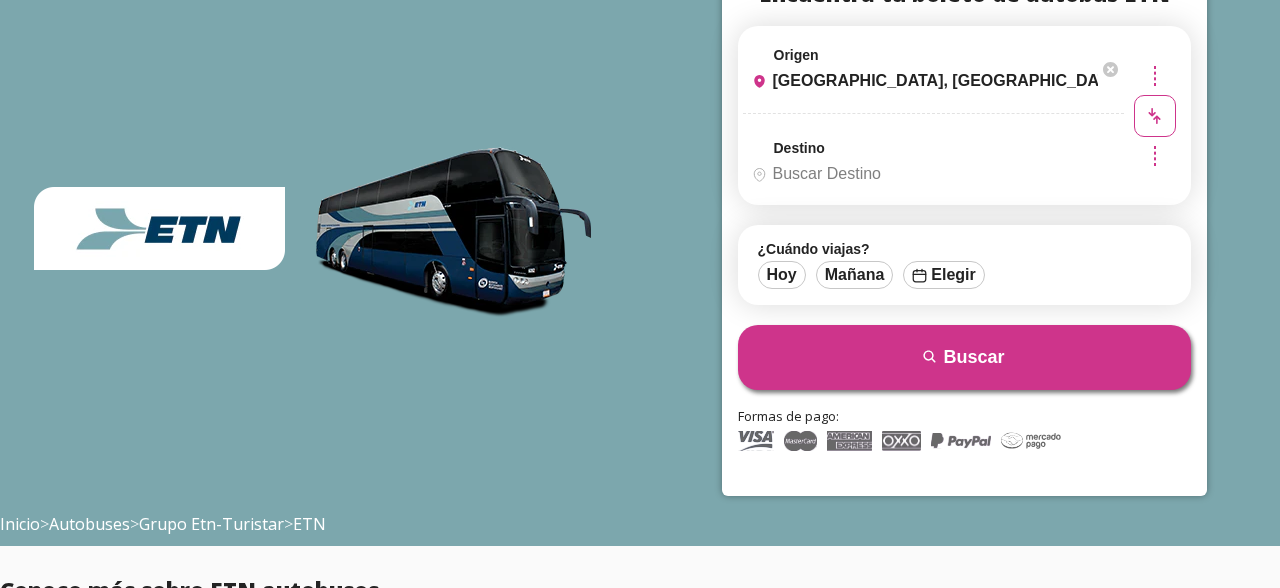 click on "Destino
pin-outline" at bounding box center (931, 162) 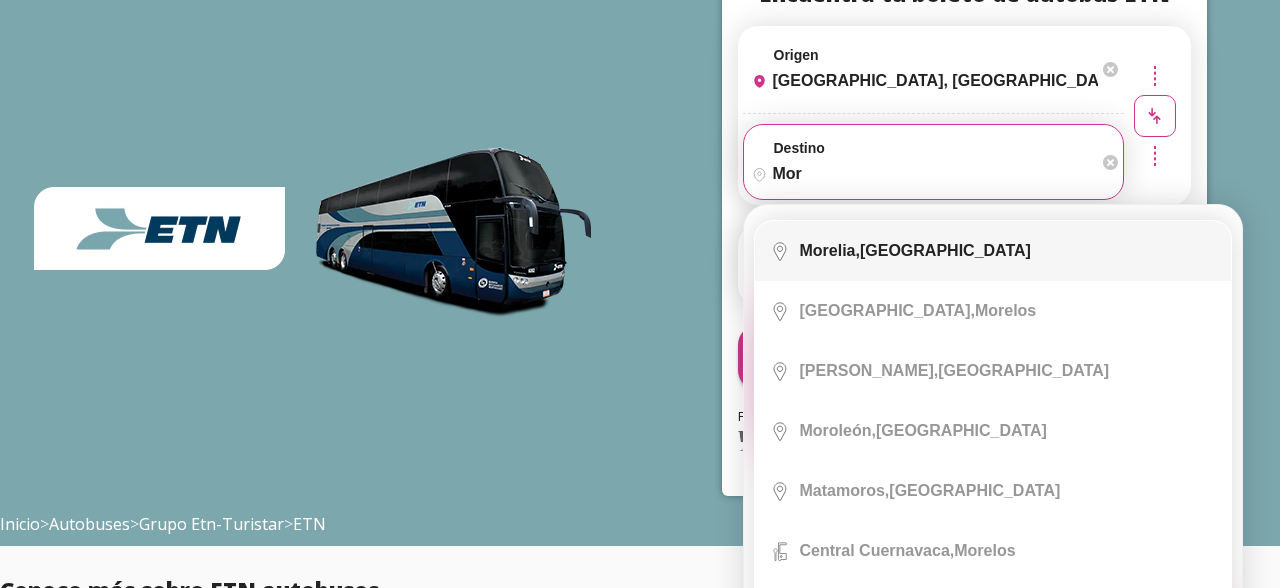 click on "Morelia,  Michoacán" at bounding box center [915, 251] 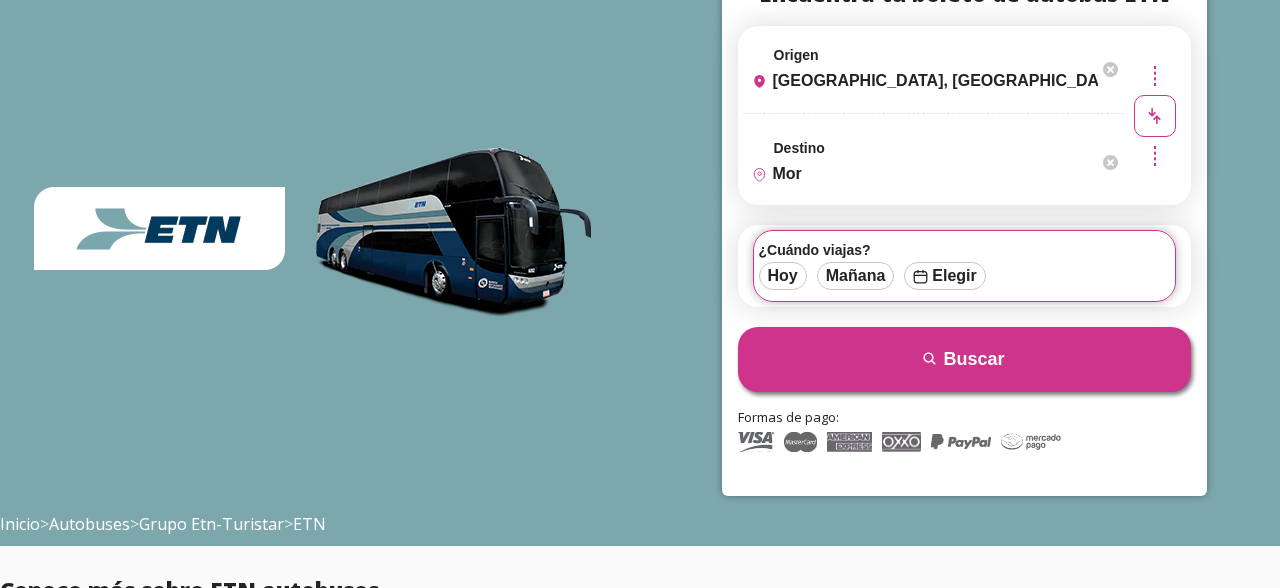 scroll, scrollTop: 192, scrollLeft: 0, axis: vertical 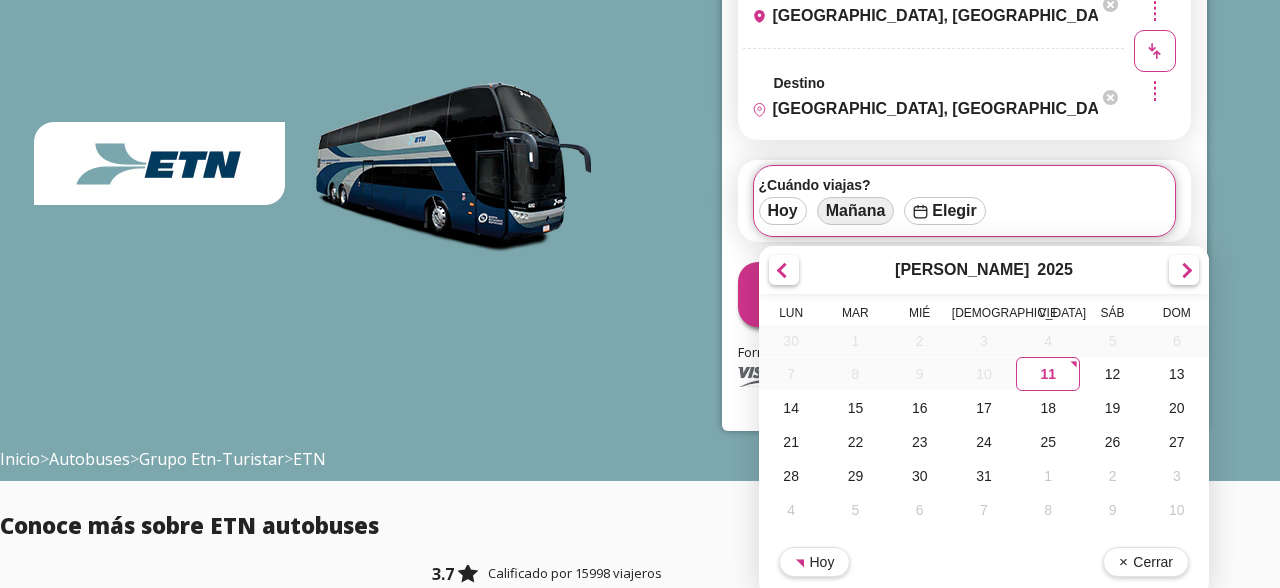 click on "Mañana" at bounding box center (856, 211) 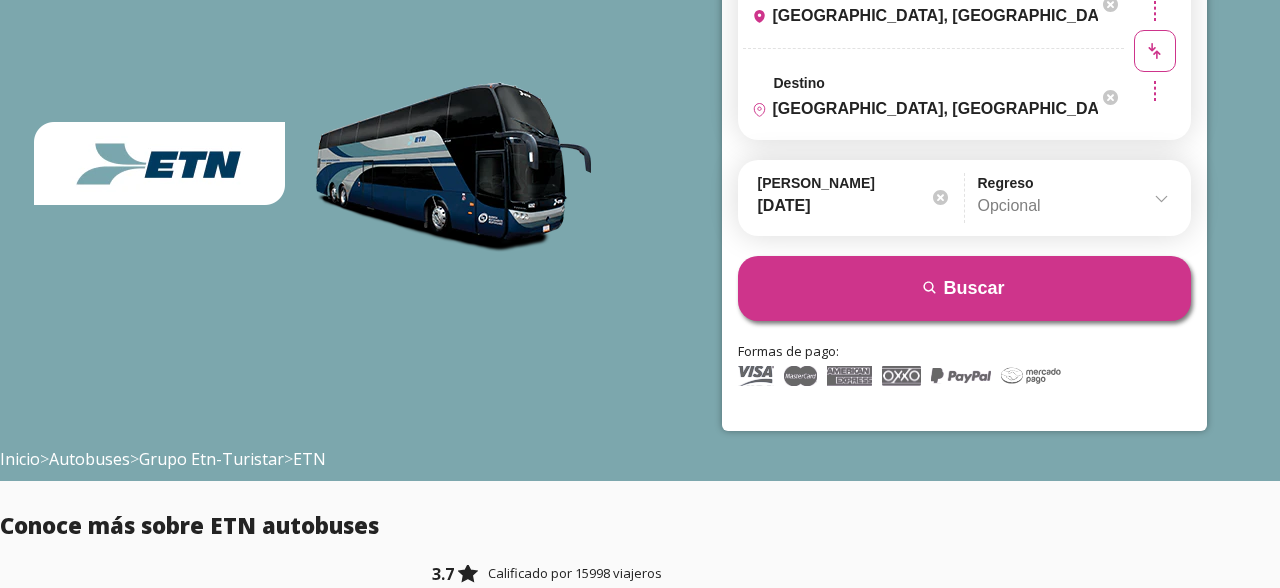click at bounding box center [940, 197] 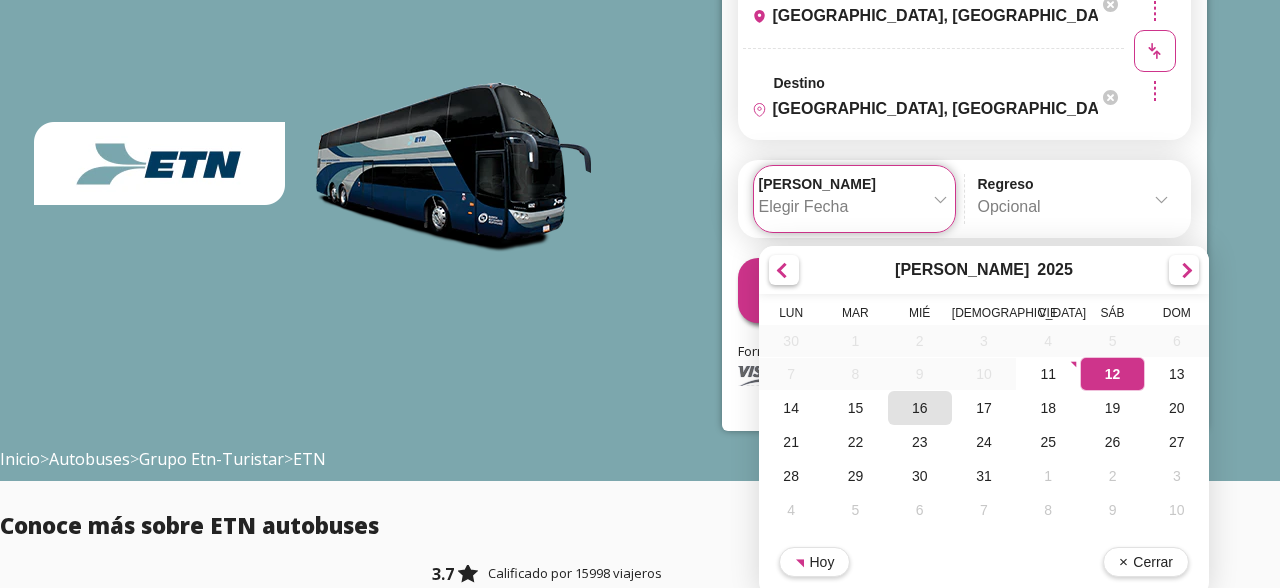 click on "16" at bounding box center (919, 408) 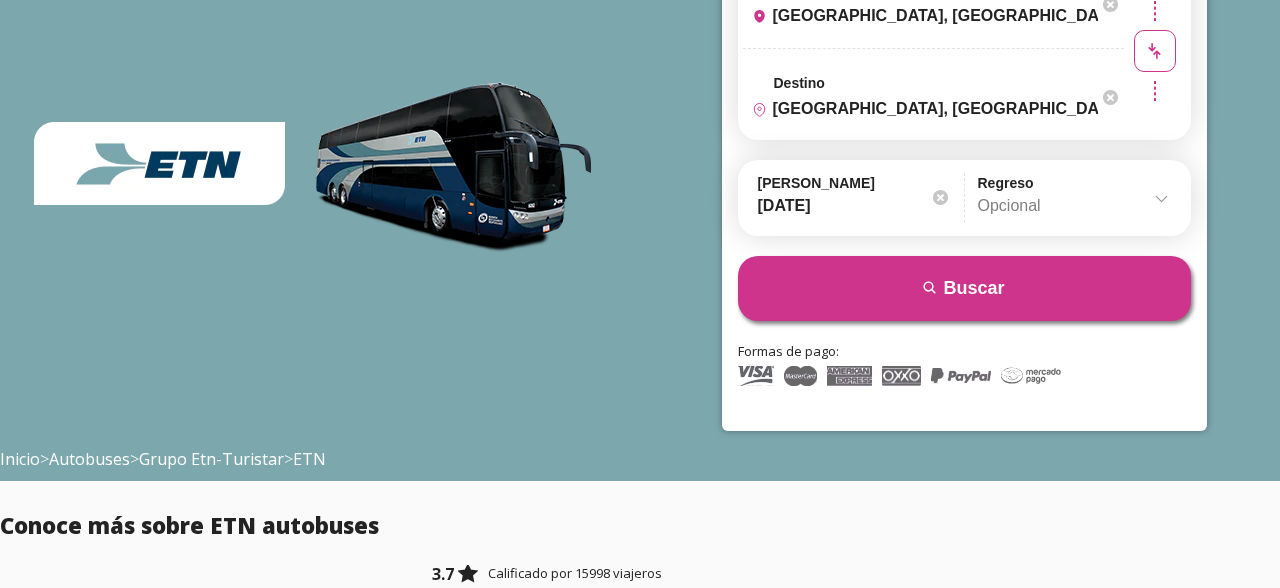 click at bounding box center (1074, 206) 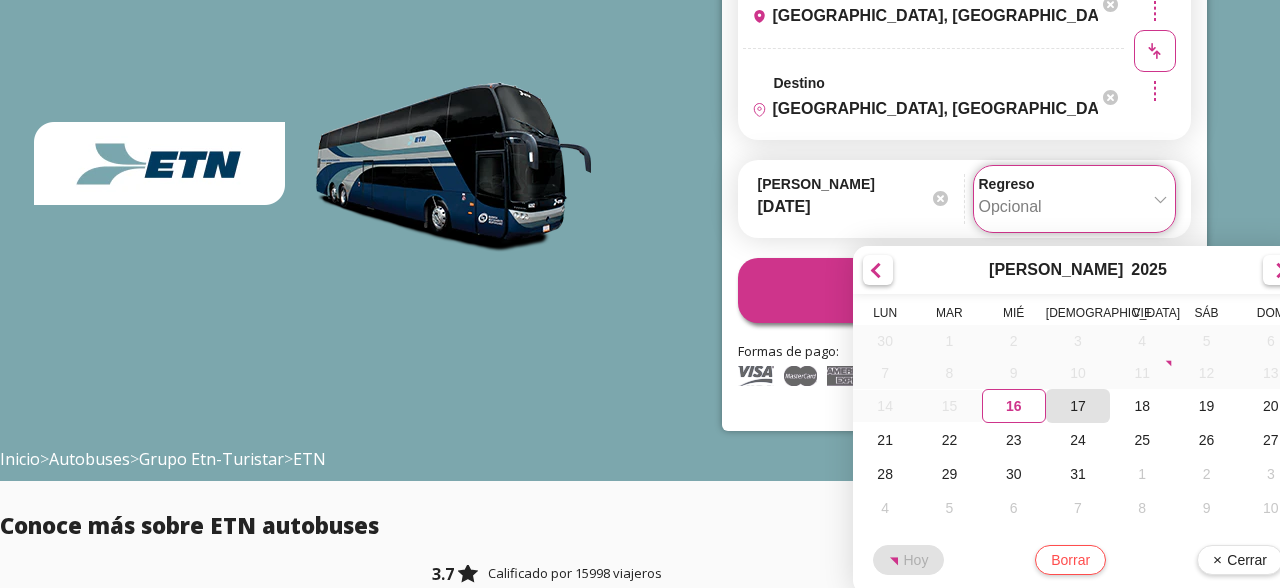 click on "17" at bounding box center (1078, 406) 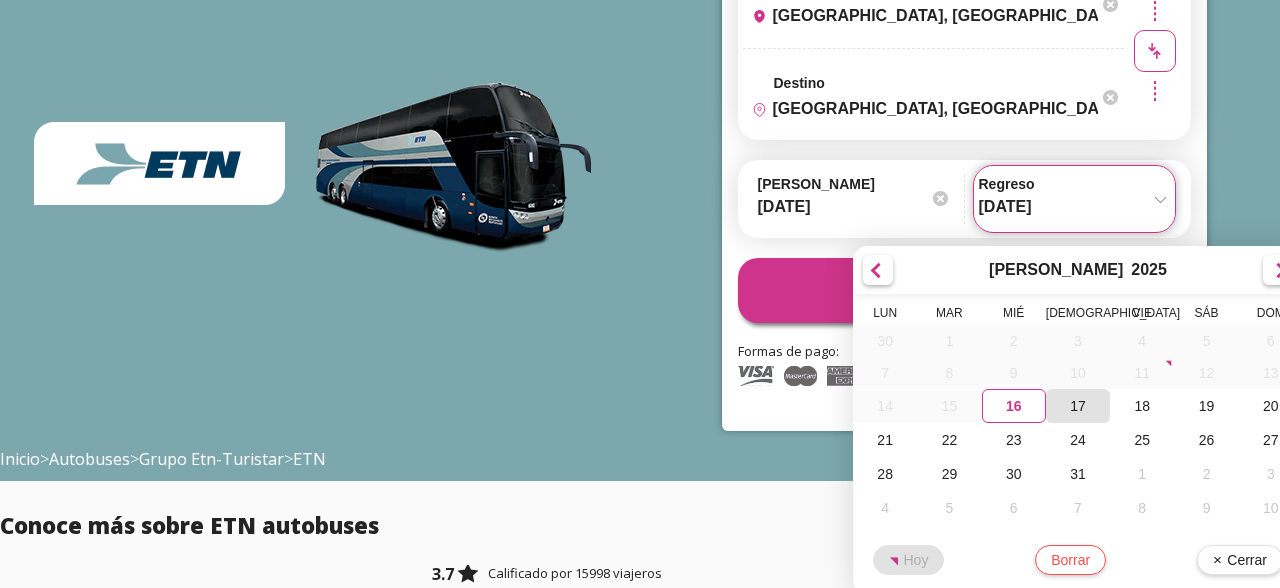 scroll, scrollTop: 201, scrollLeft: 0, axis: vertical 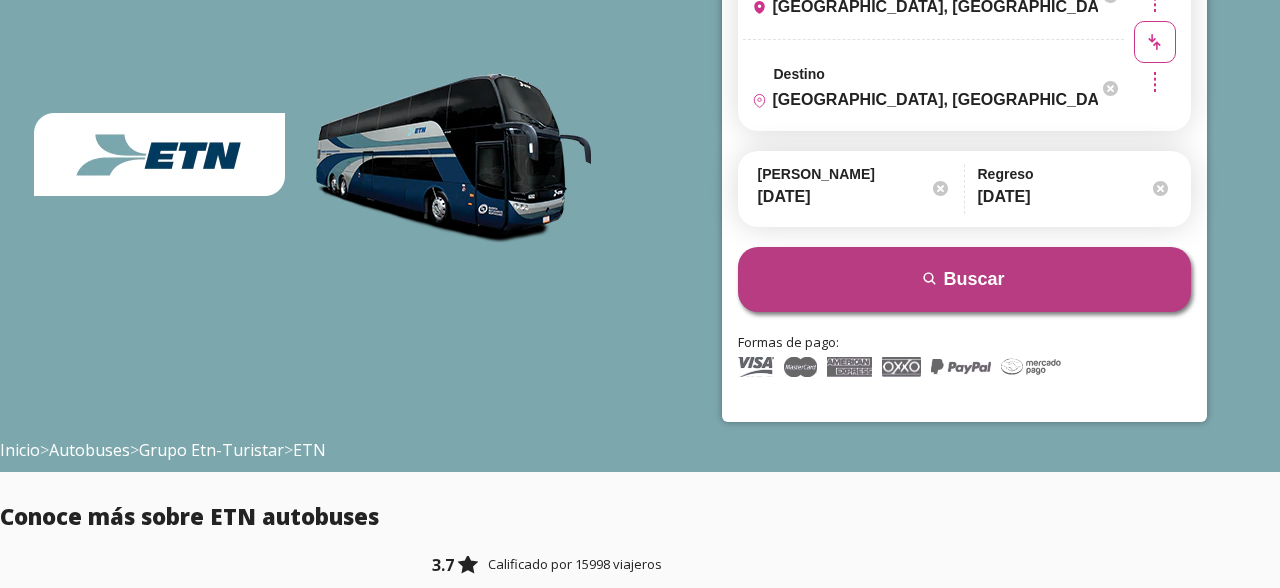 click on "search
Buscar" at bounding box center [964, 279] 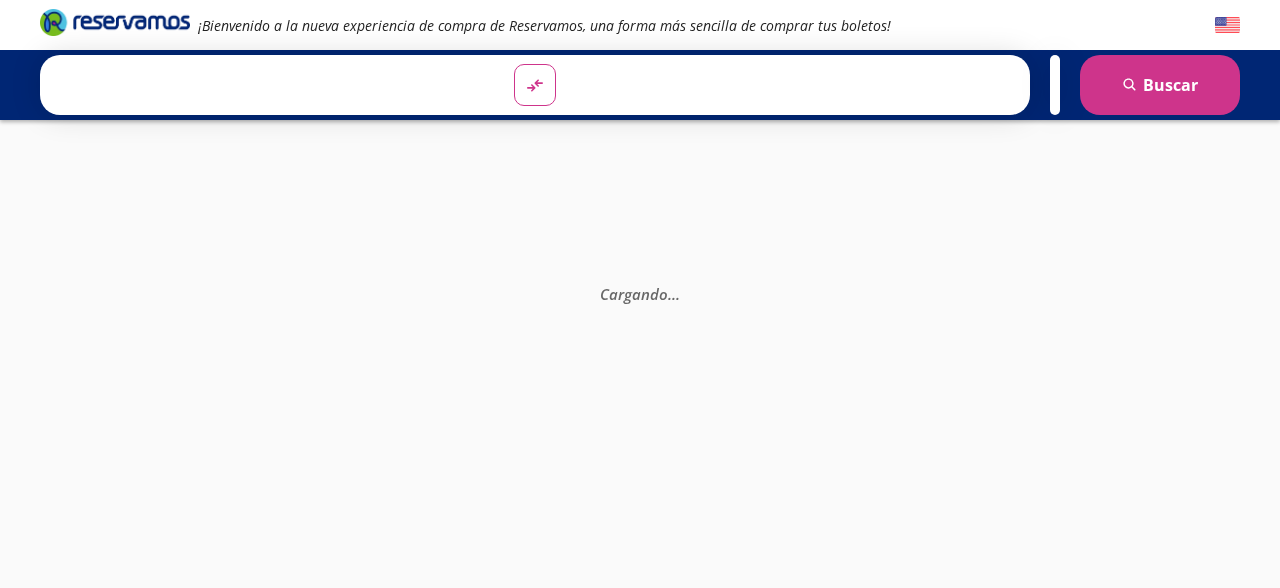 scroll, scrollTop: 0, scrollLeft: 0, axis: both 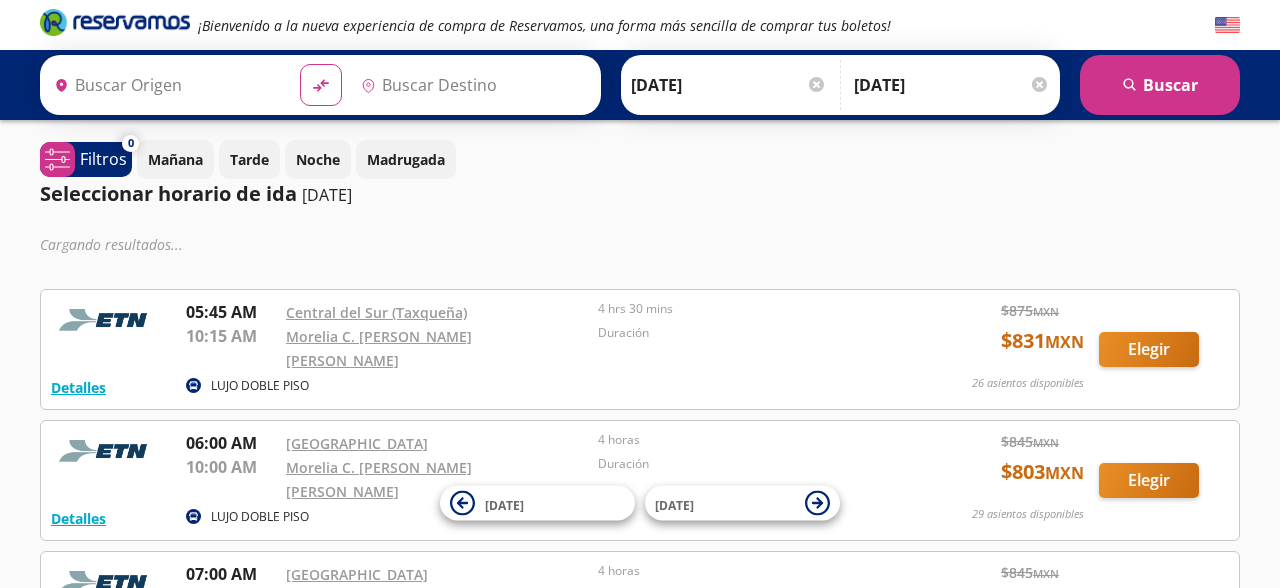 type on "[GEOGRAPHIC_DATA], [GEOGRAPHIC_DATA]" 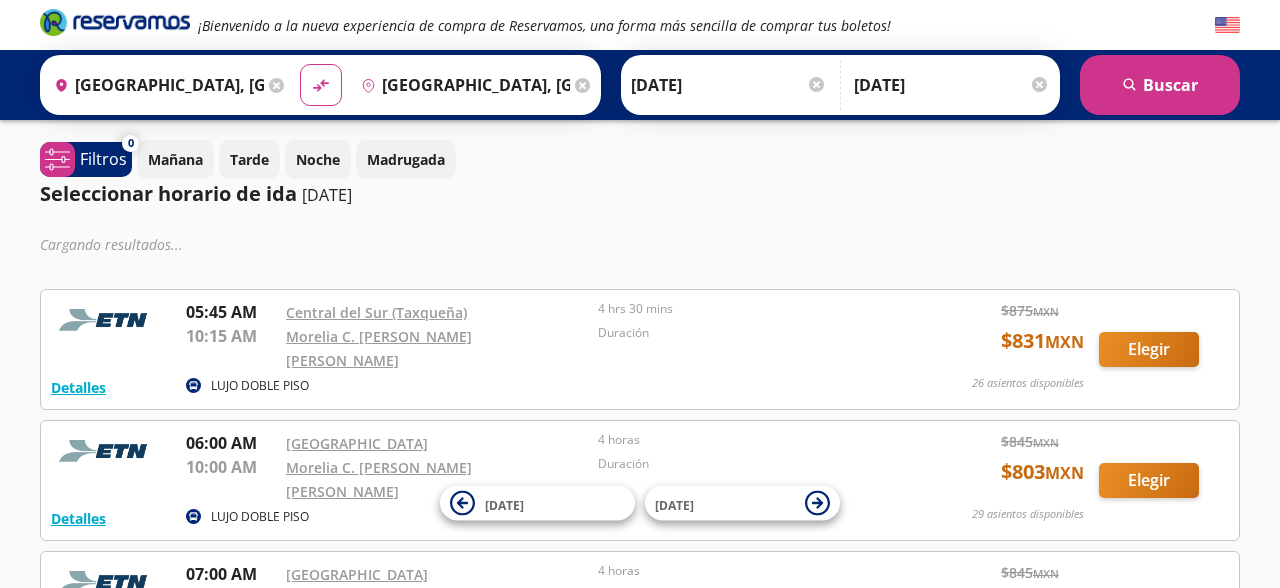scroll, scrollTop: 0, scrollLeft: 0, axis: both 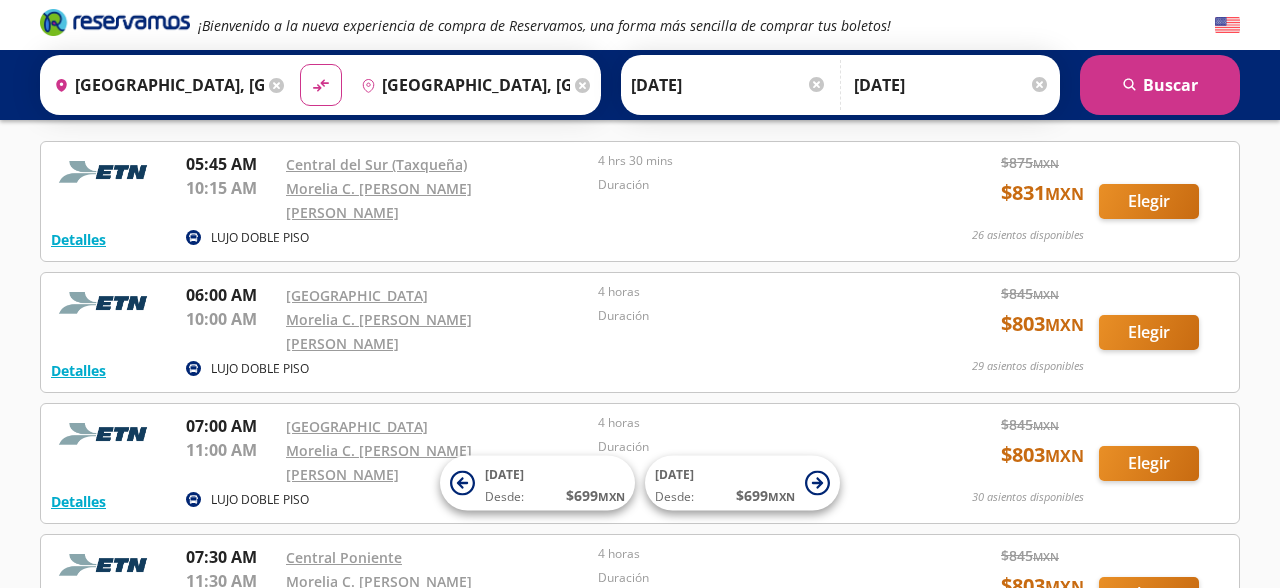 click 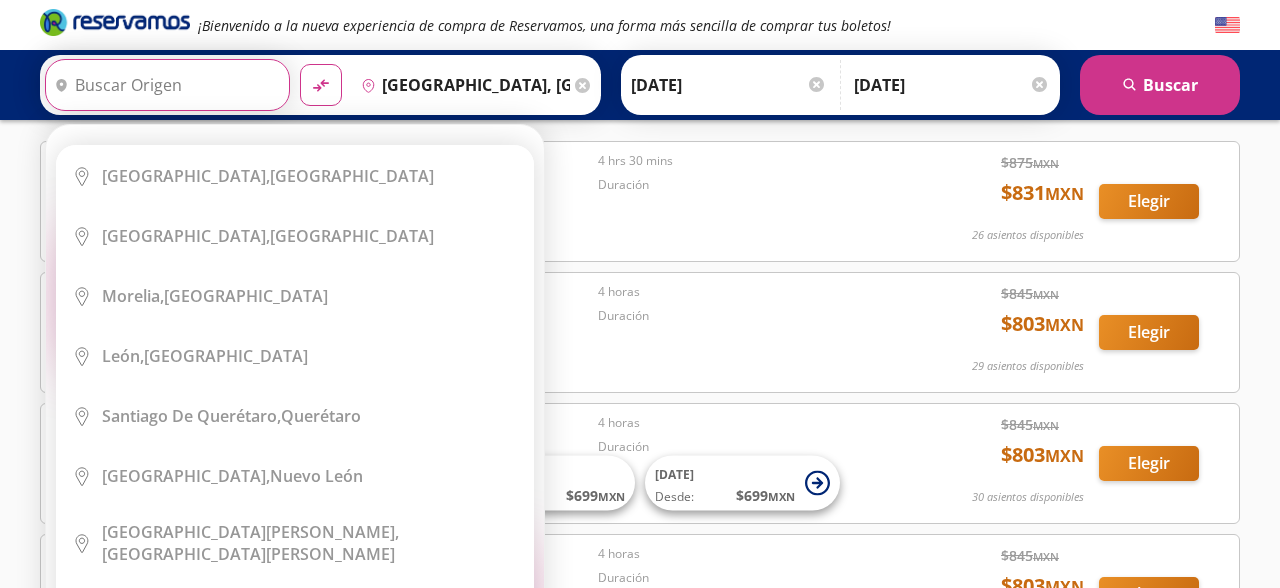 type 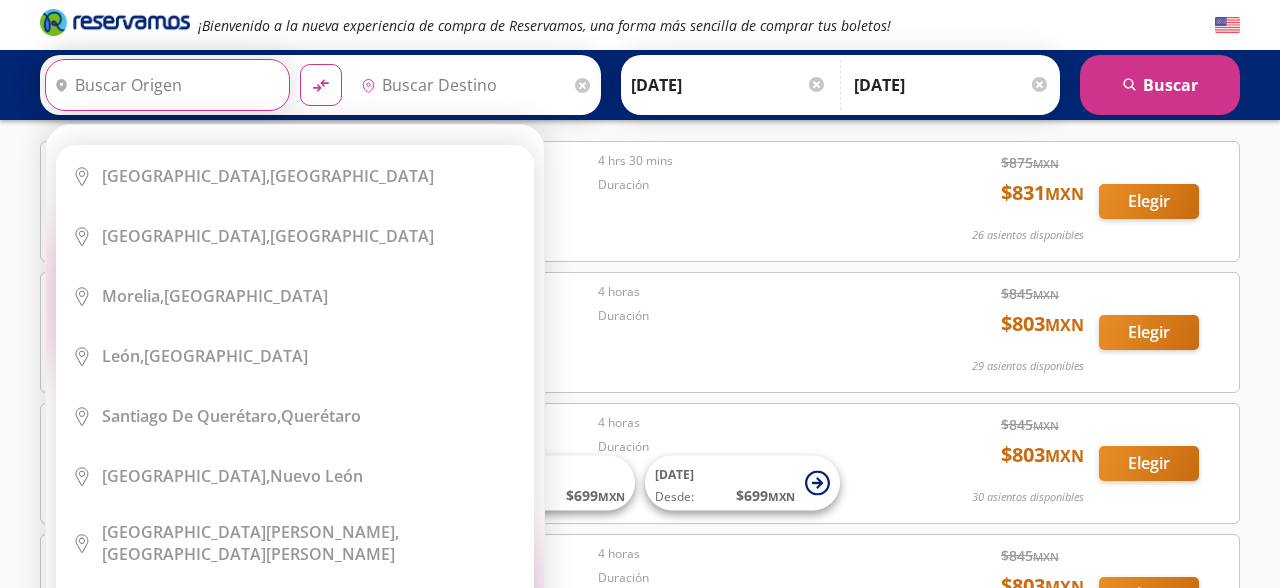scroll, scrollTop: 0, scrollLeft: 0, axis: both 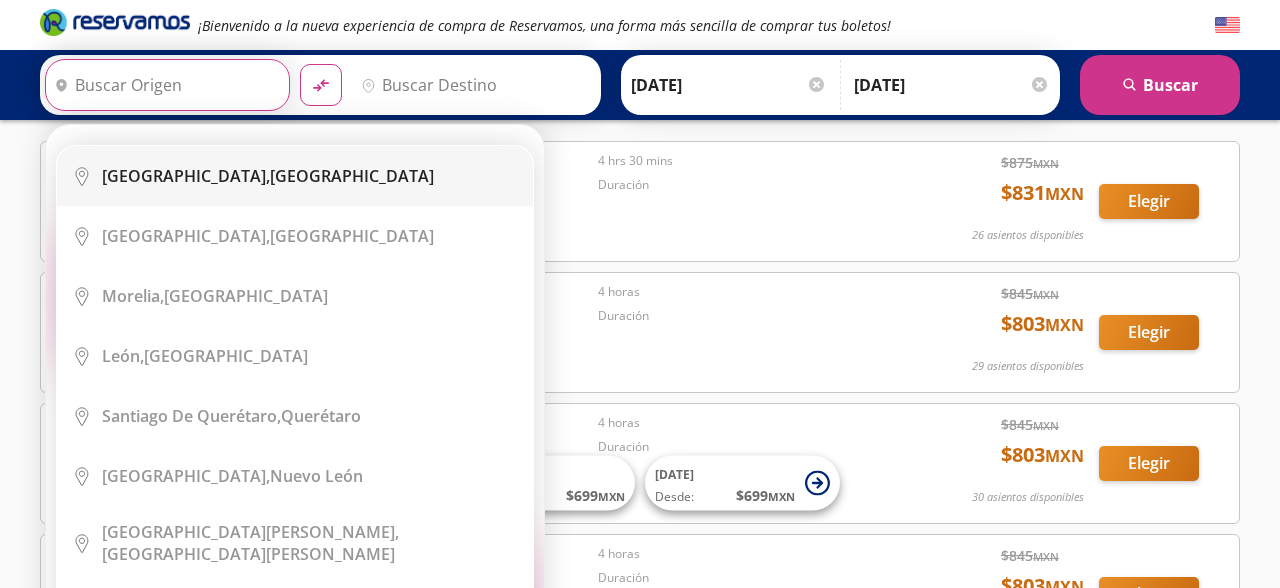 click on "Ciudad de México,  Distrito Federal" at bounding box center [268, 176] 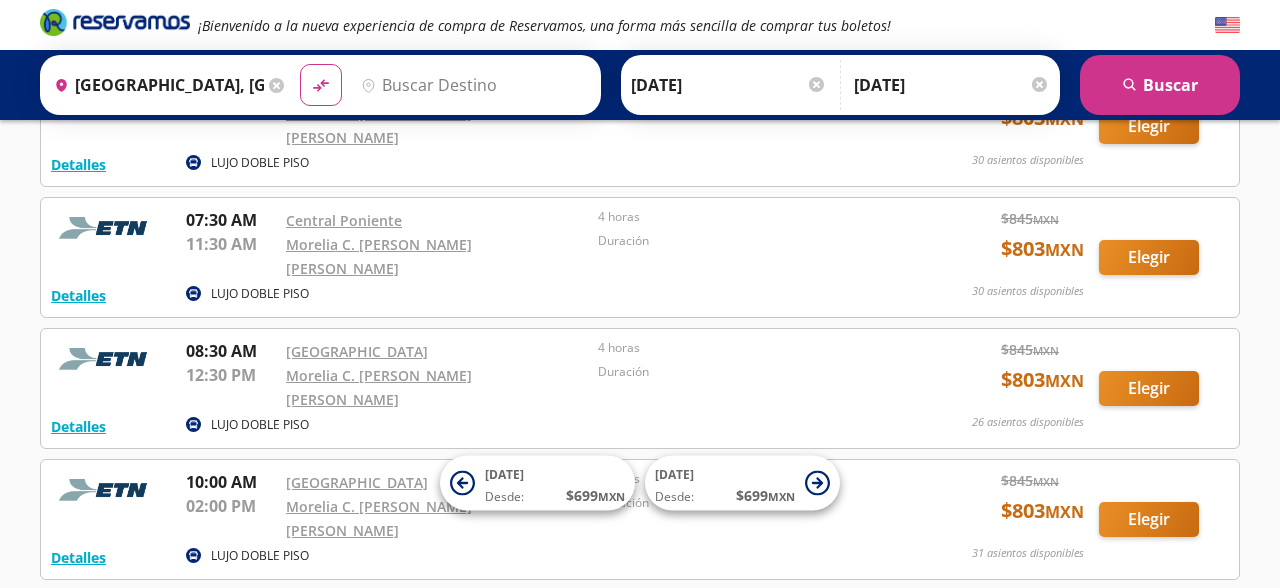 scroll, scrollTop: 416, scrollLeft: 0, axis: vertical 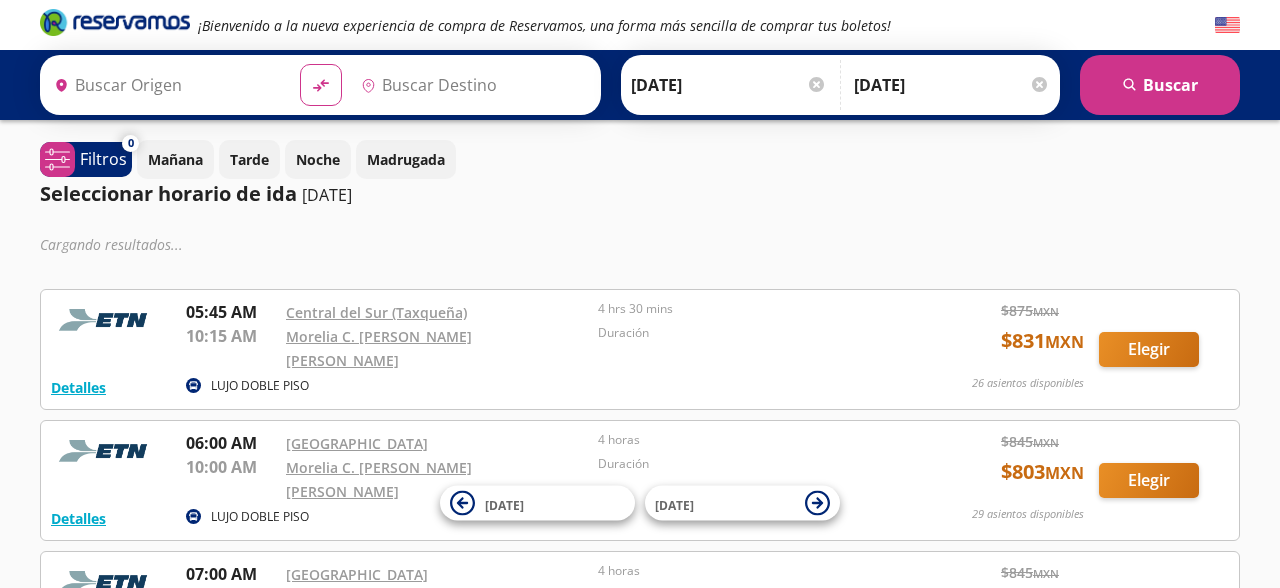 type on "[GEOGRAPHIC_DATA], [GEOGRAPHIC_DATA]" 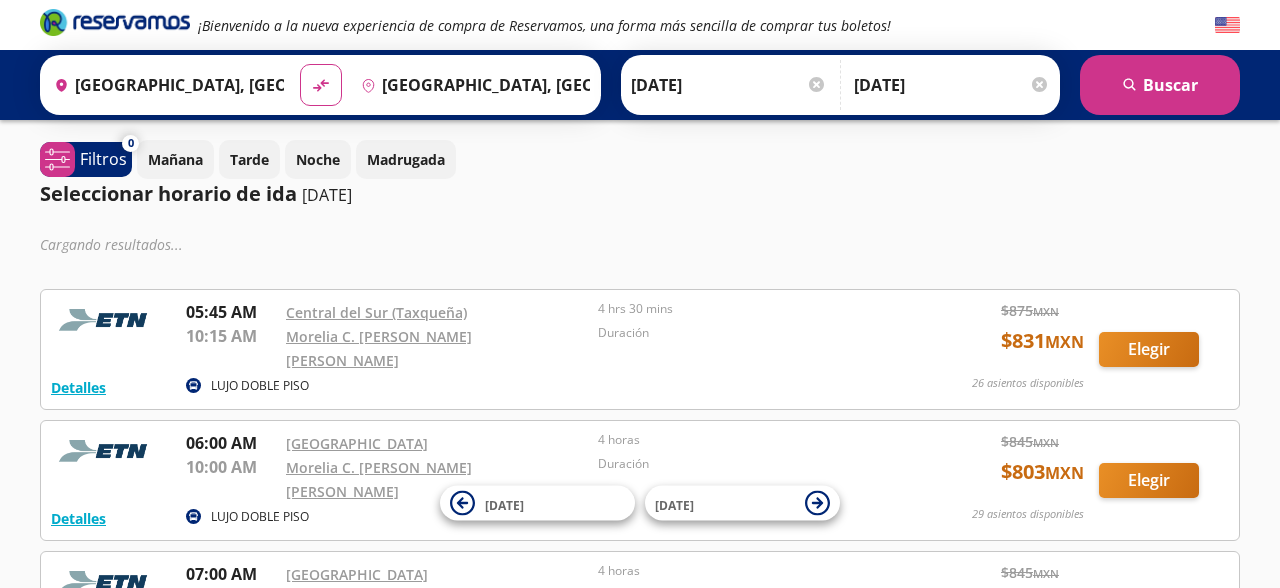 scroll, scrollTop: 0, scrollLeft: 0, axis: both 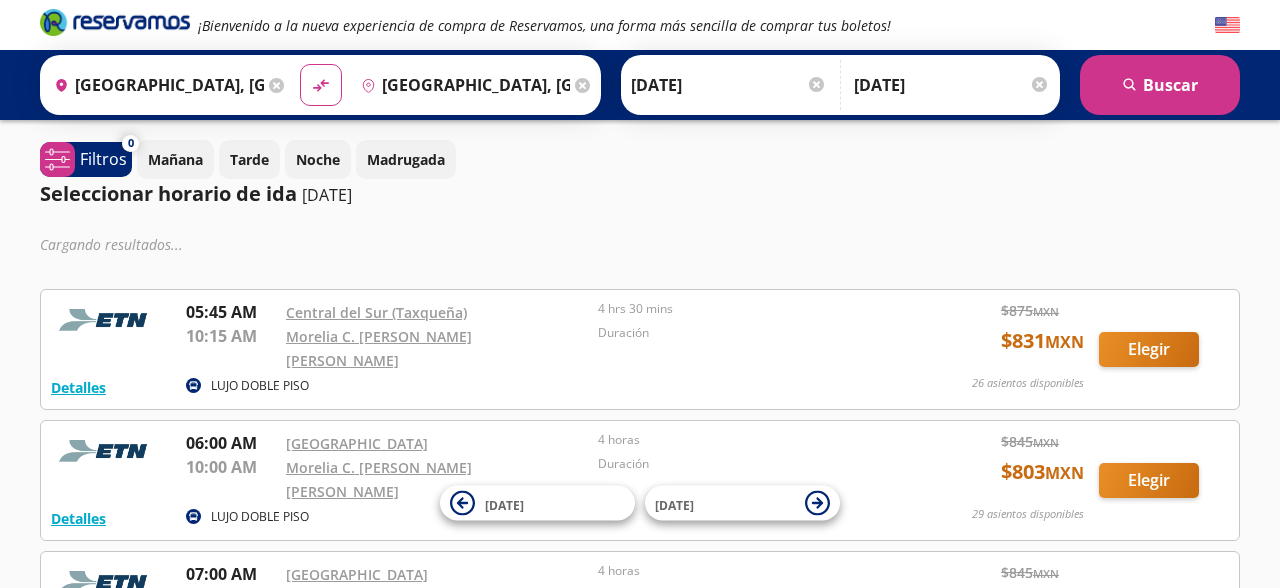 click 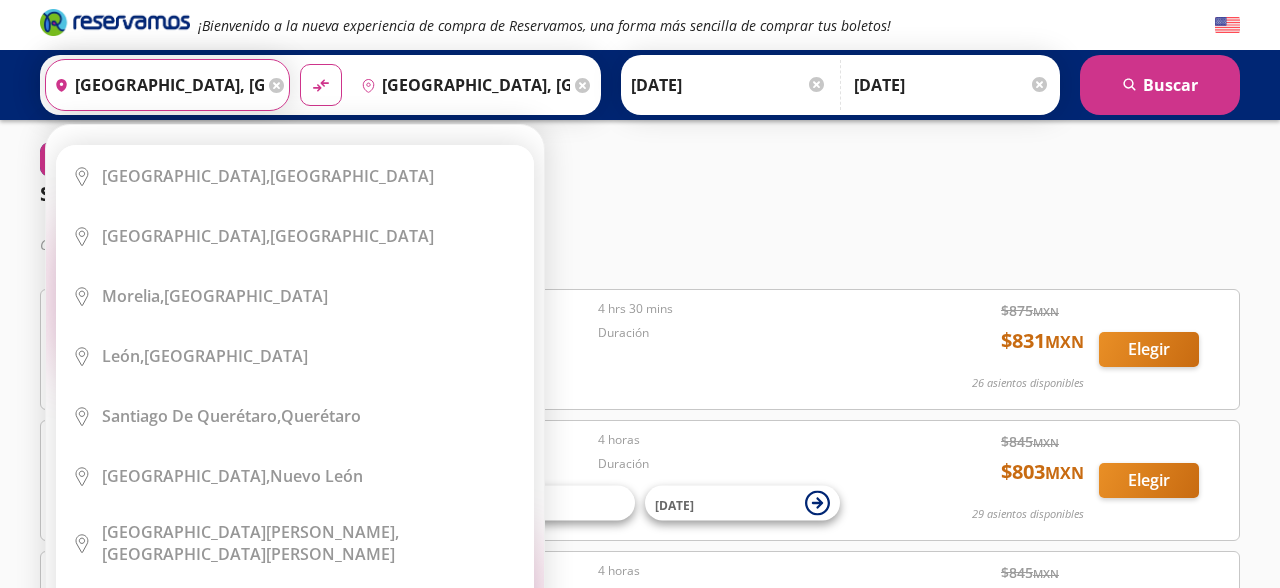 scroll, scrollTop: 0, scrollLeft: 83, axis: horizontal 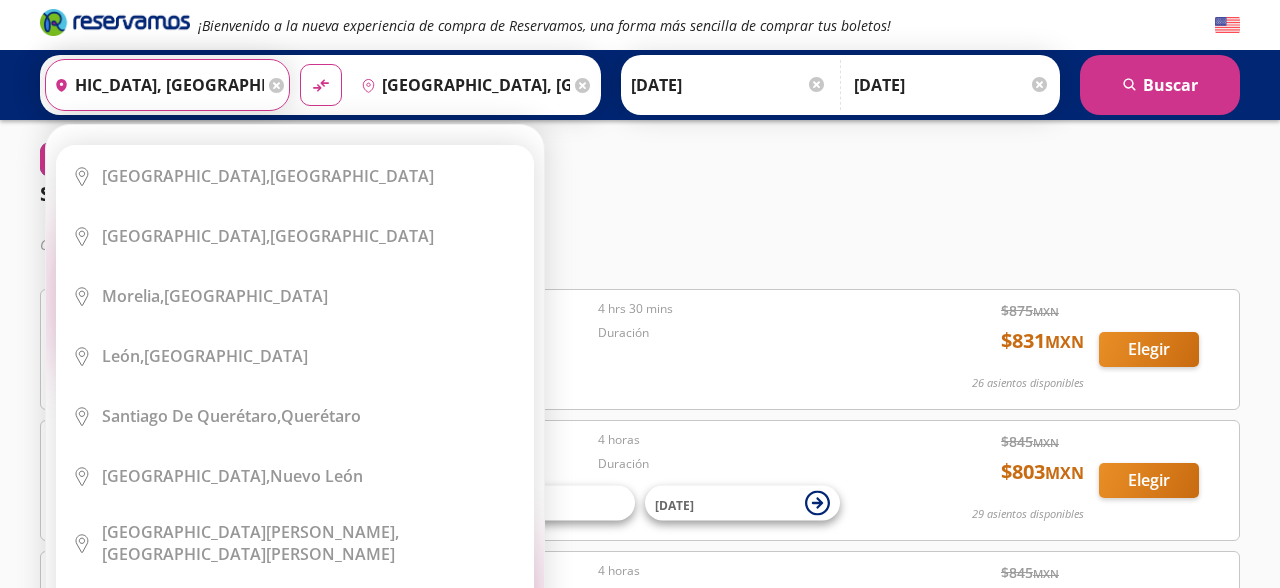 click on "Seleccionar horario de ida  [DATE]" at bounding box center [640, 194] 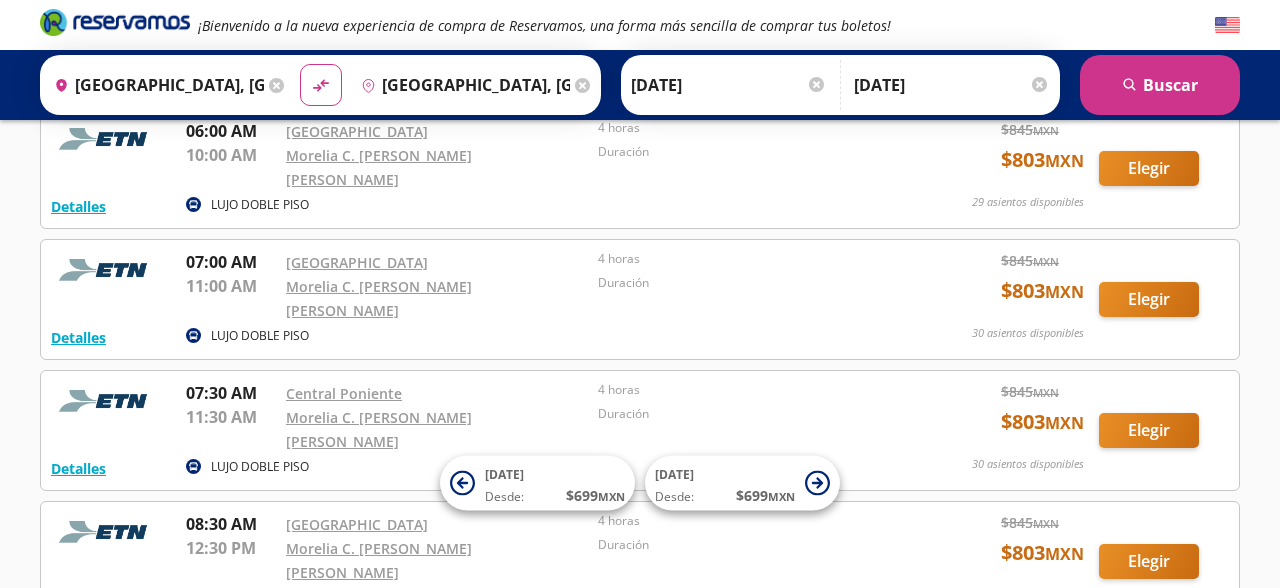 scroll, scrollTop: 244, scrollLeft: 0, axis: vertical 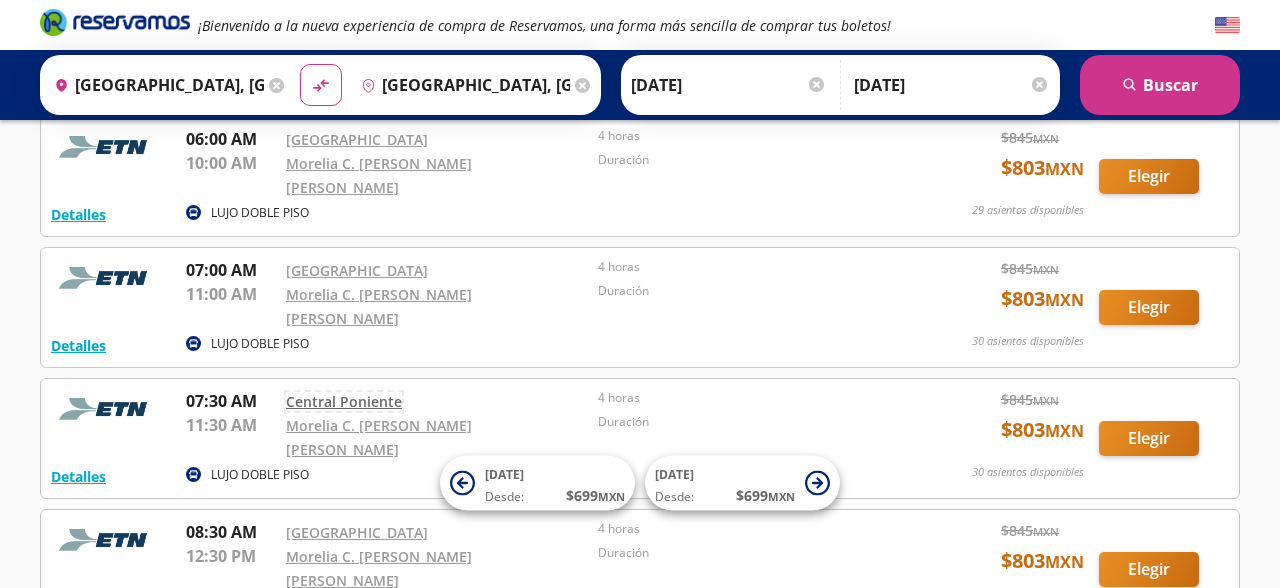 click on "Central Poniente" at bounding box center [344, 401] 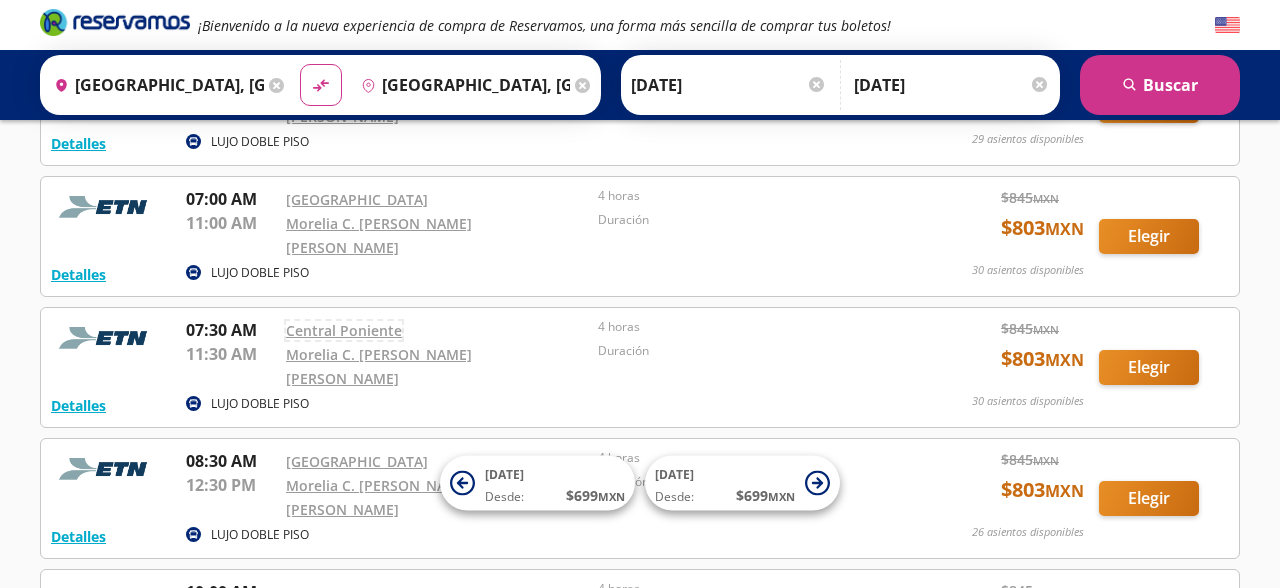 scroll, scrollTop: 325, scrollLeft: 0, axis: vertical 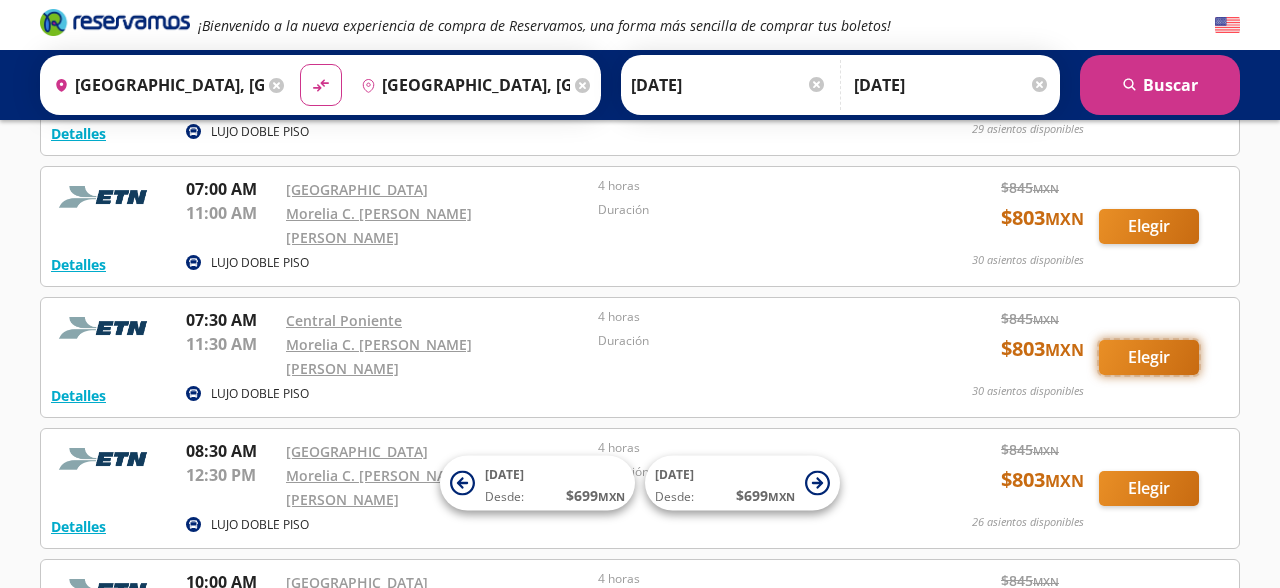 click on "Elegir" at bounding box center [1149, 357] 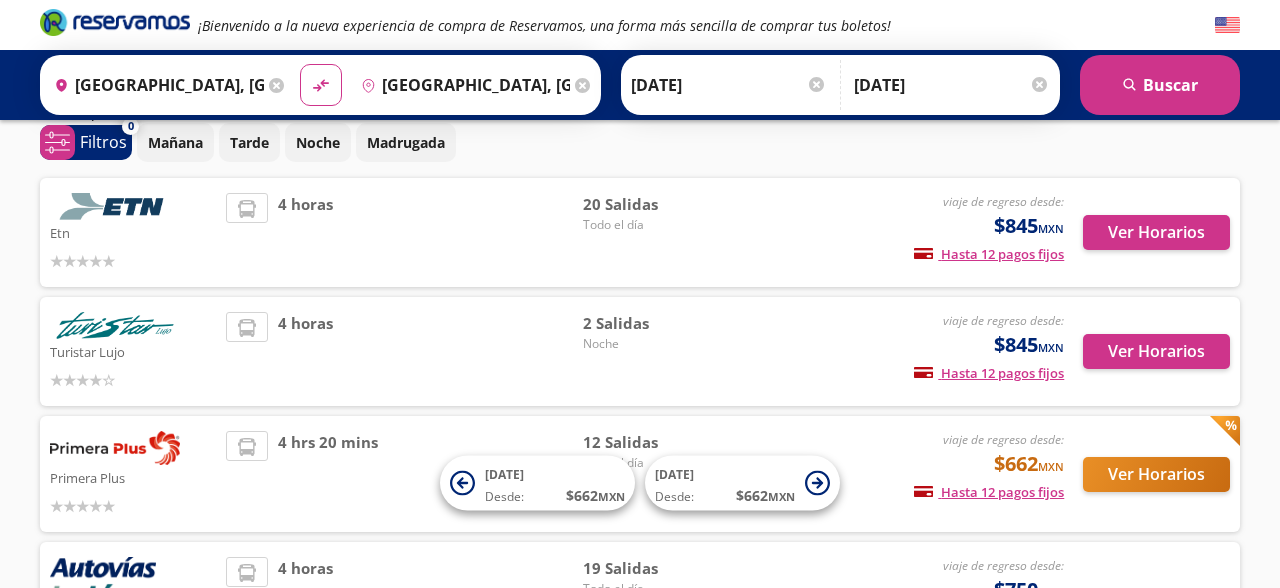 scroll, scrollTop: 88, scrollLeft: 0, axis: vertical 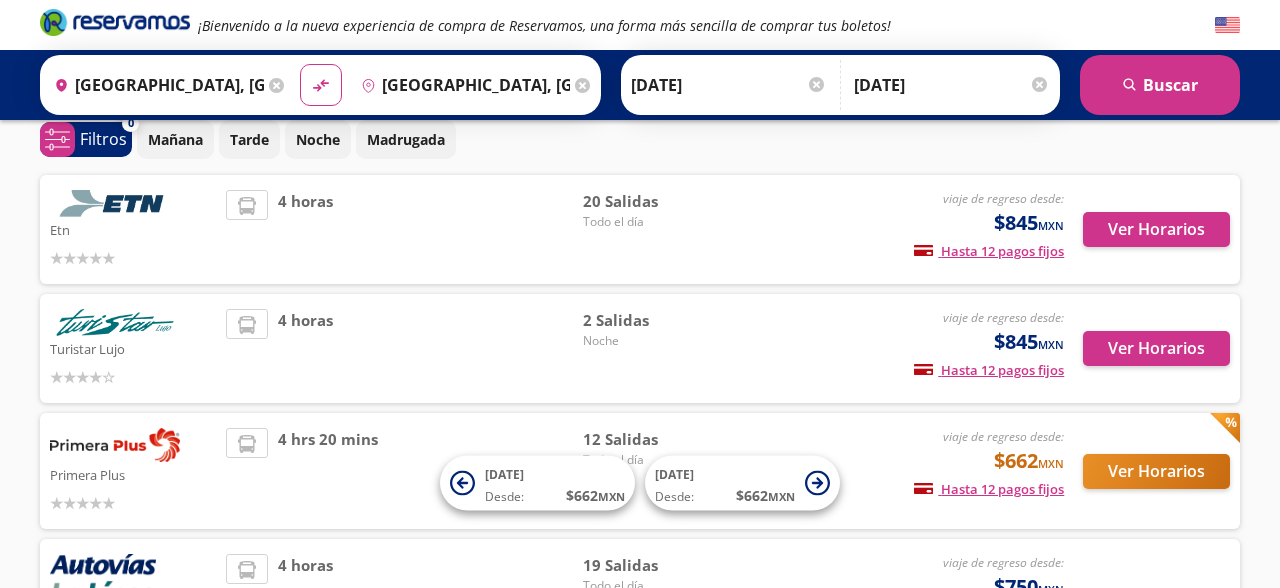 click on "Etn" at bounding box center [133, 229] 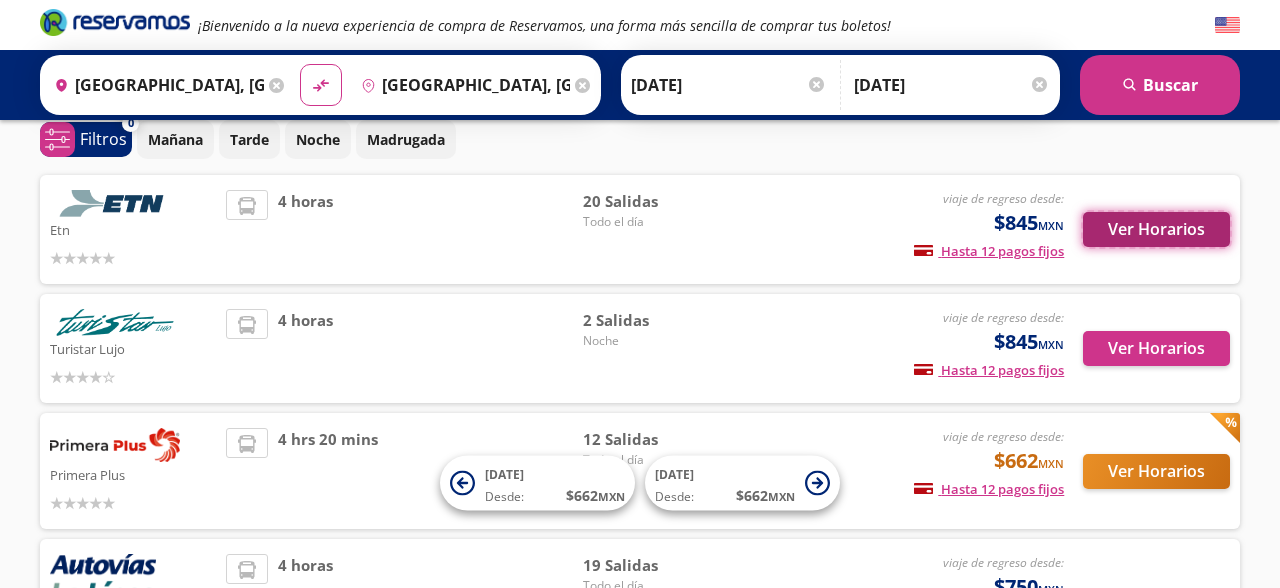 click on "Ver Horarios" at bounding box center (1156, 229) 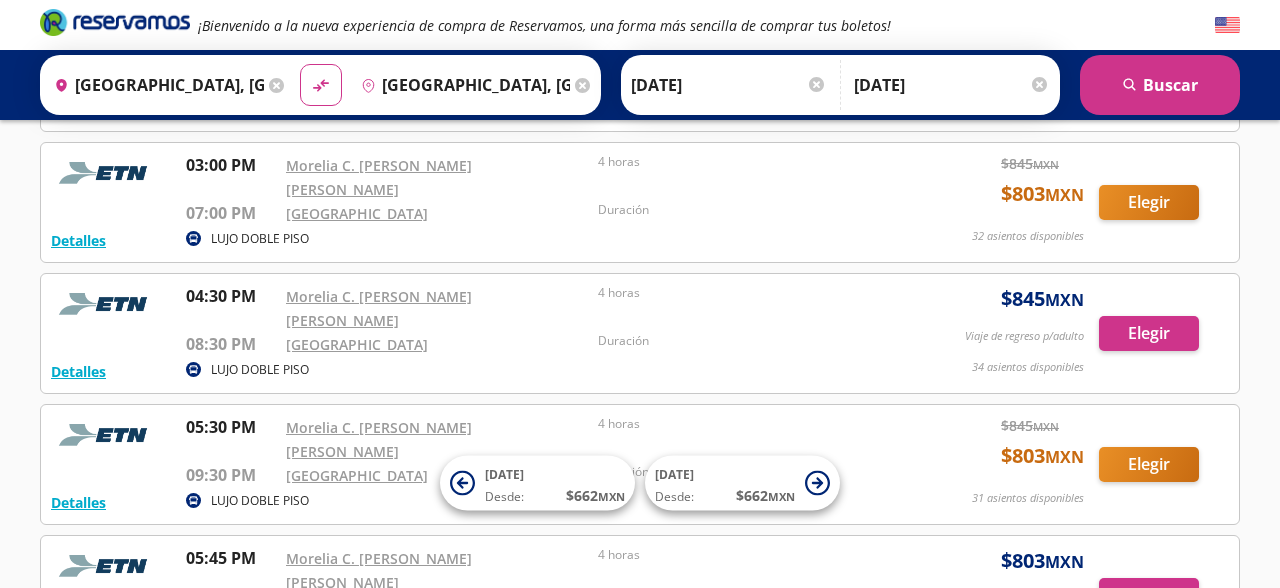 scroll, scrollTop: 1814, scrollLeft: 0, axis: vertical 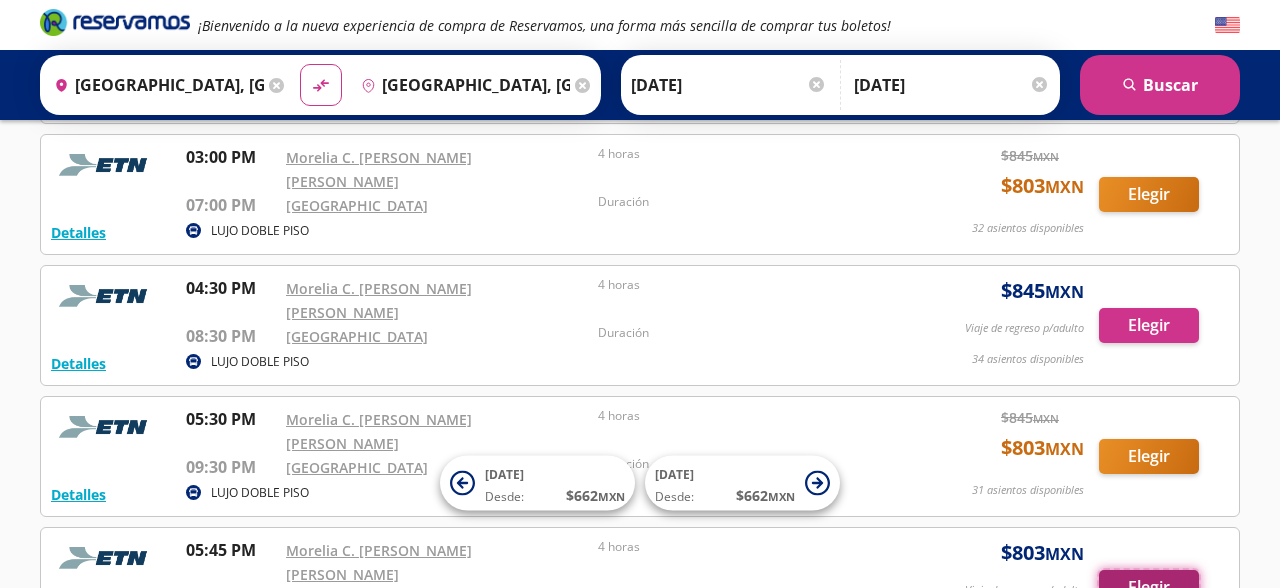 click on "Elegir" at bounding box center (1149, 587) 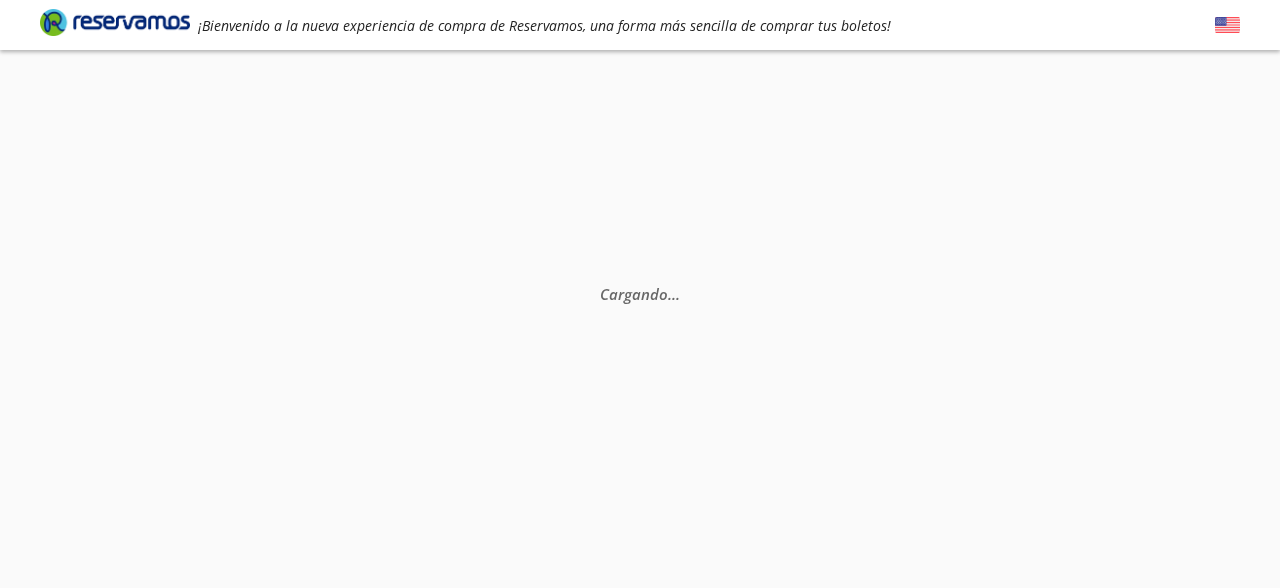 scroll, scrollTop: 0, scrollLeft: 0, axis: both 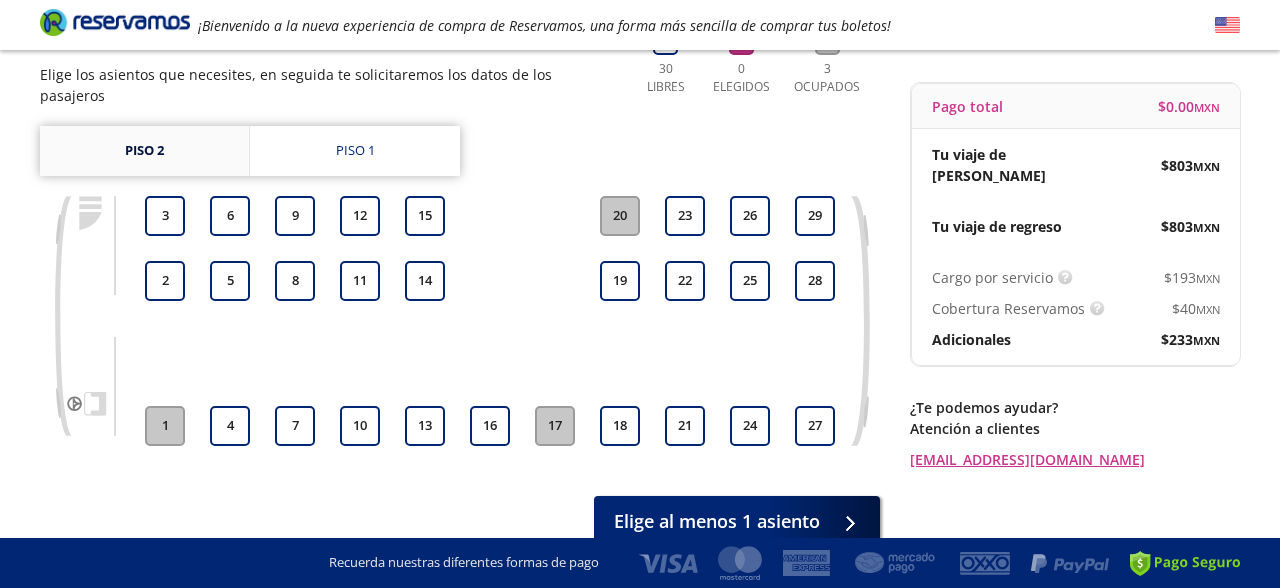 click on "Piso 2" at bounding box center [144, 151] 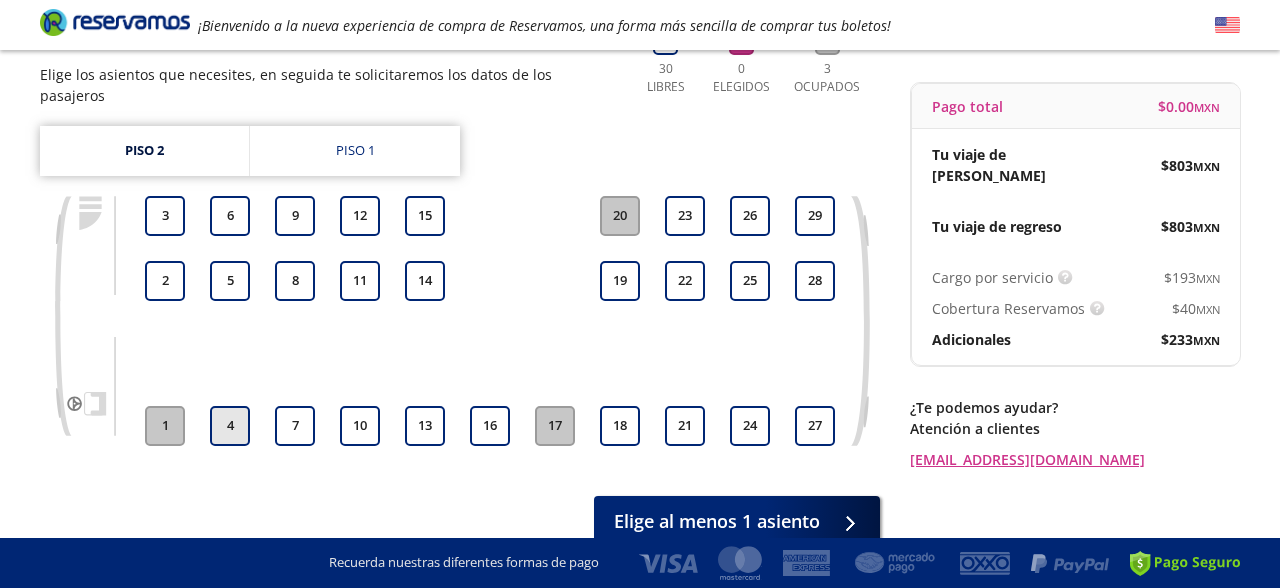 click on "4" at bounding box center (230, 426) 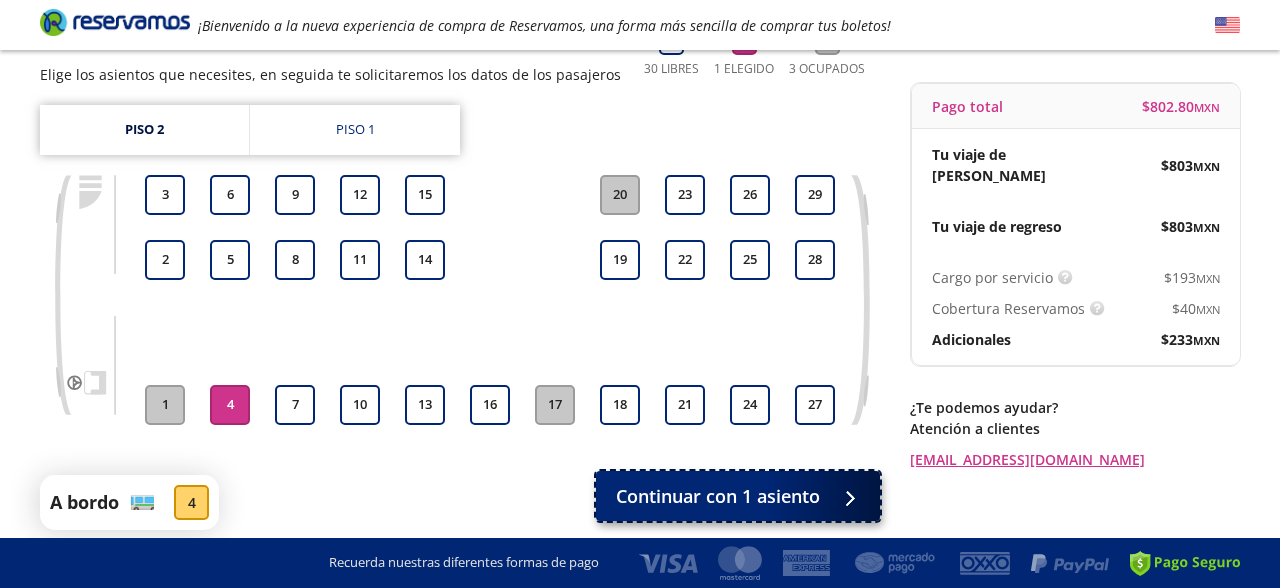 click on "Continuar con 1 asiento" at bounding box center (718, 496) 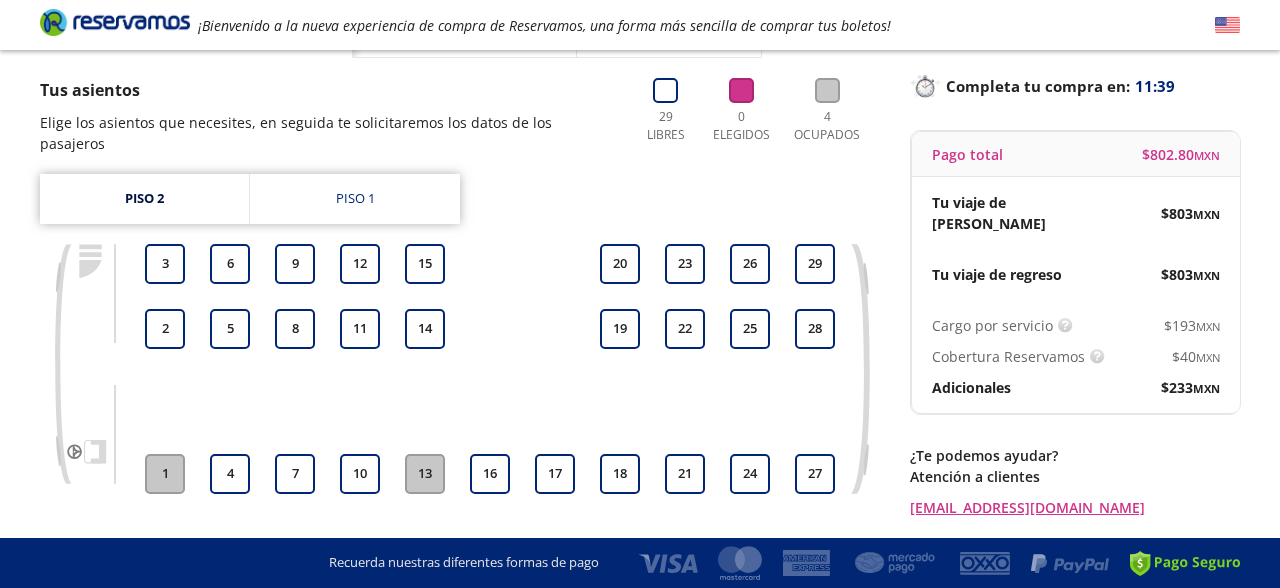 scroll, scrollTop: 115, scrollLeft: 0, axis: vertical 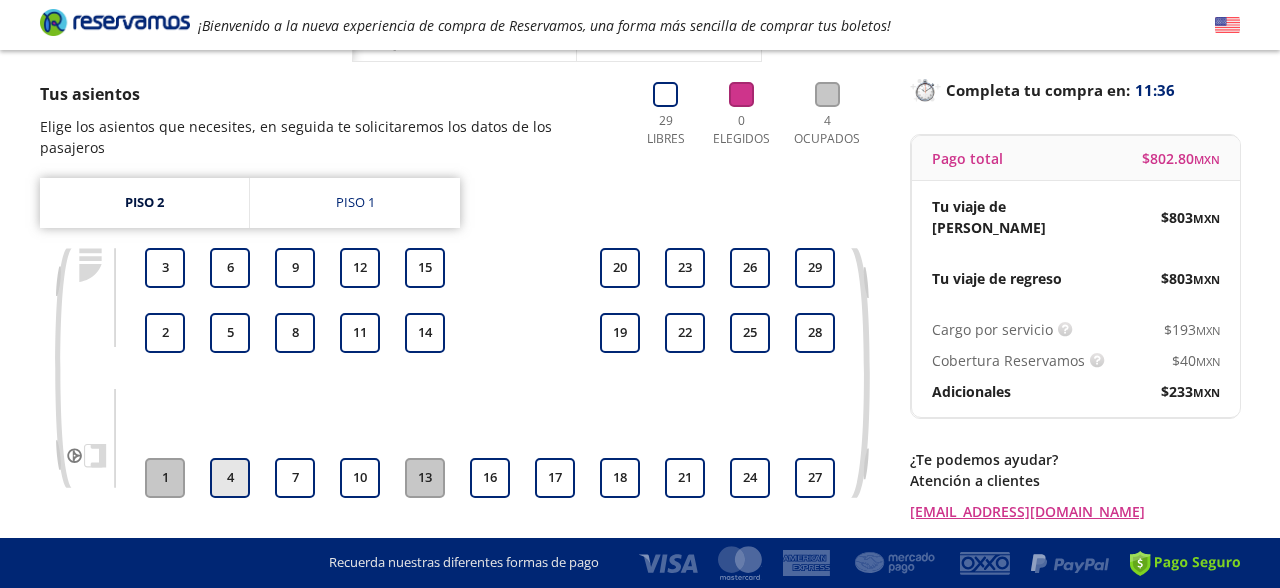 click on "4" at bounding box center (230, 478) 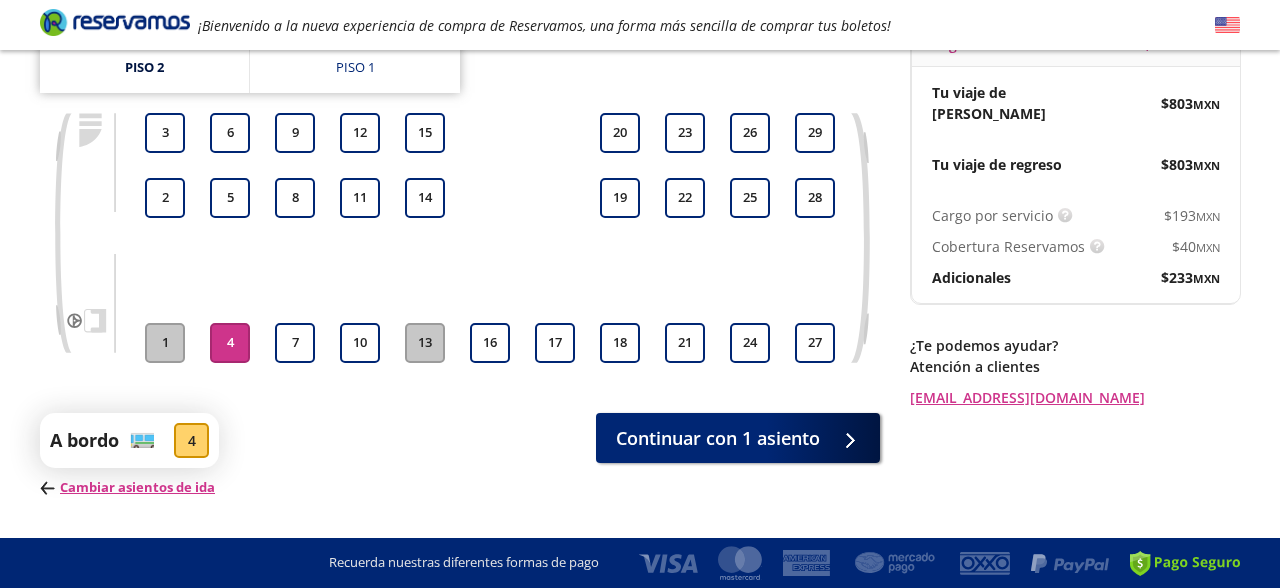 scroll, scrollTop: 231, scrollLeft: 0, axis: vertical 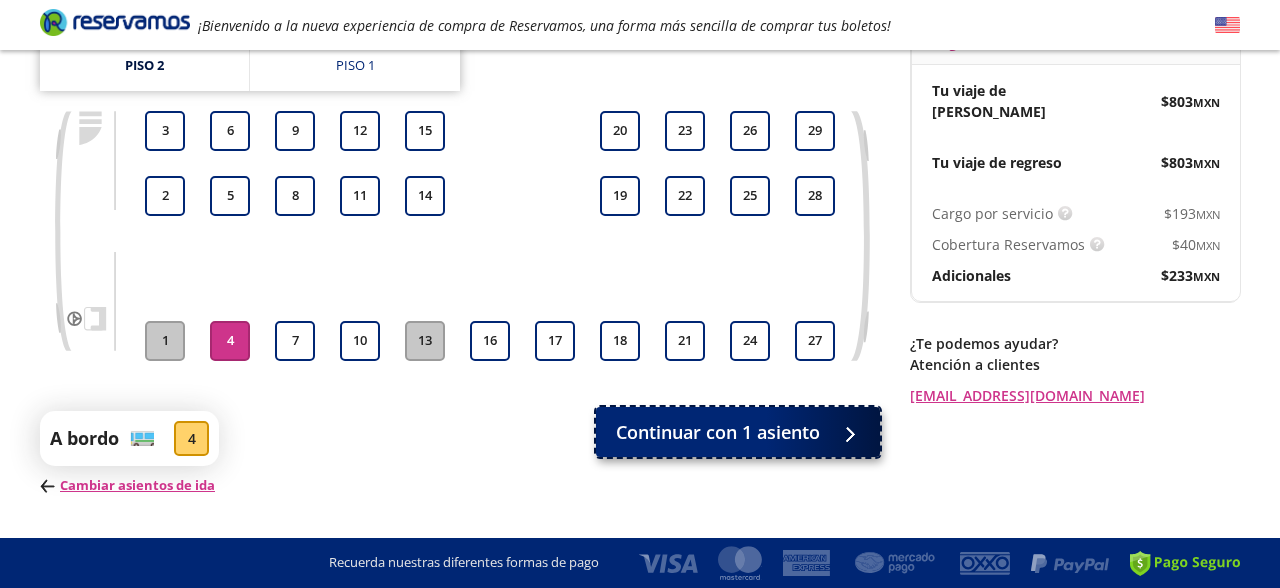 click on "Continuar con 1 asiento" at bounding box center [718, 432] 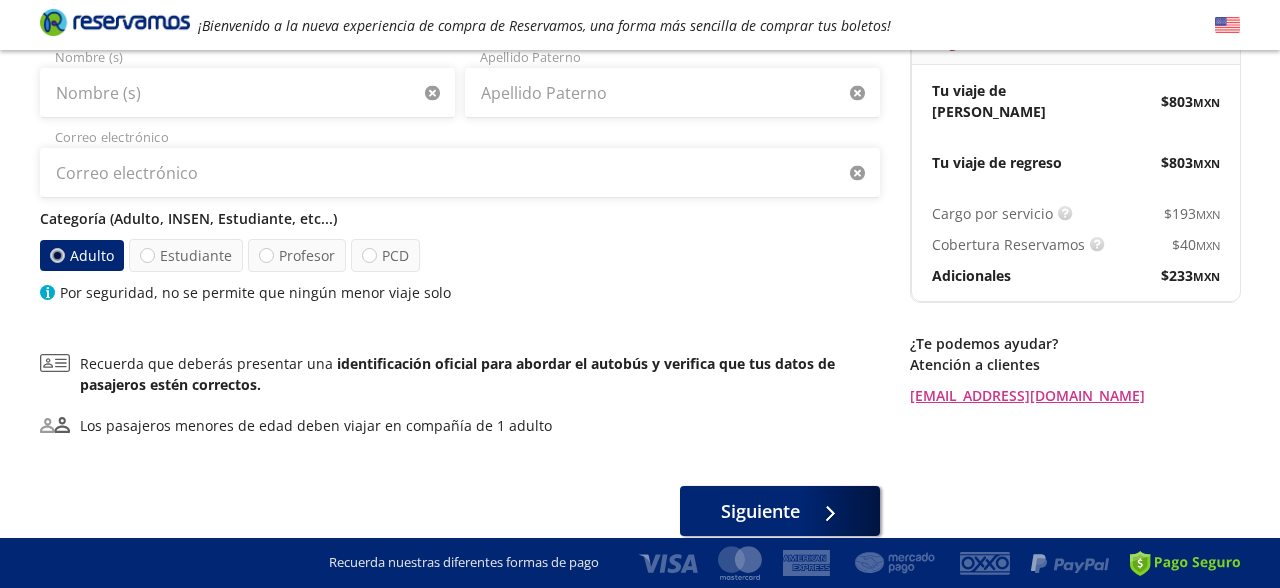 scroll, scrollTop: 0, scrollLeft: 0, axis: both 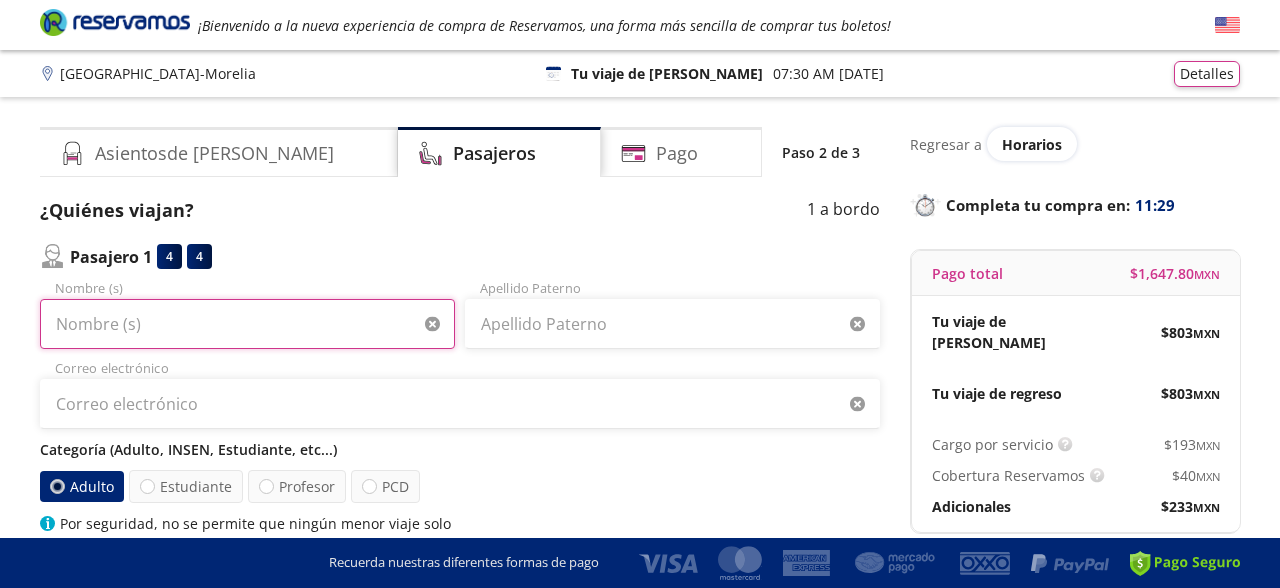 click on "Nombre (s)" at bounding box center [247, 324] 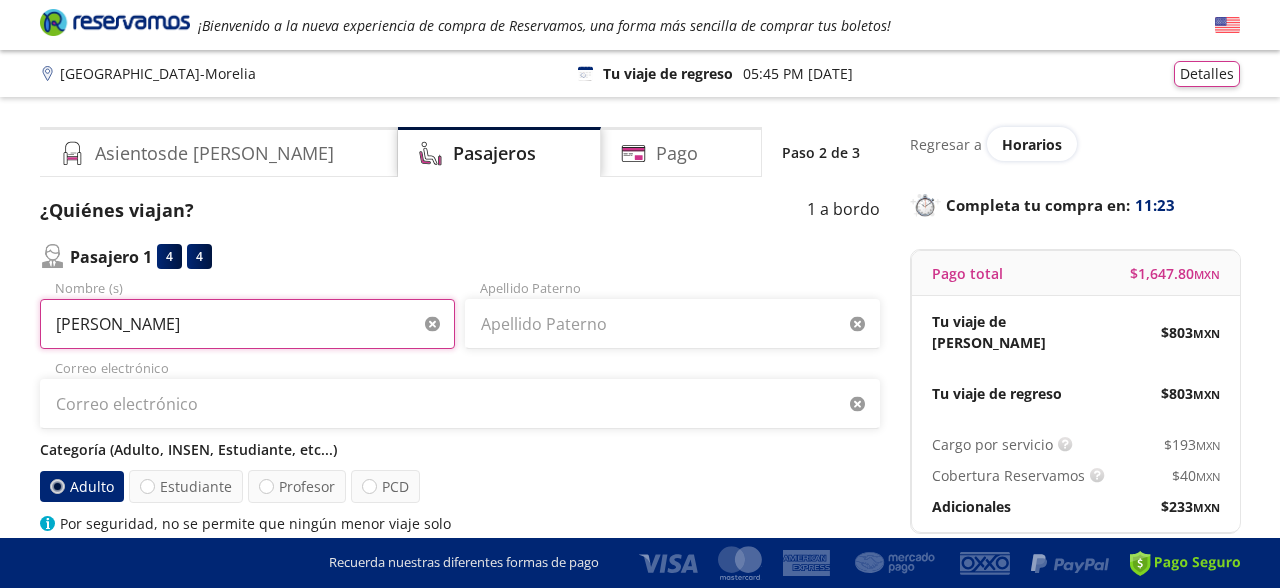 type on "[PERSON_NAME]" 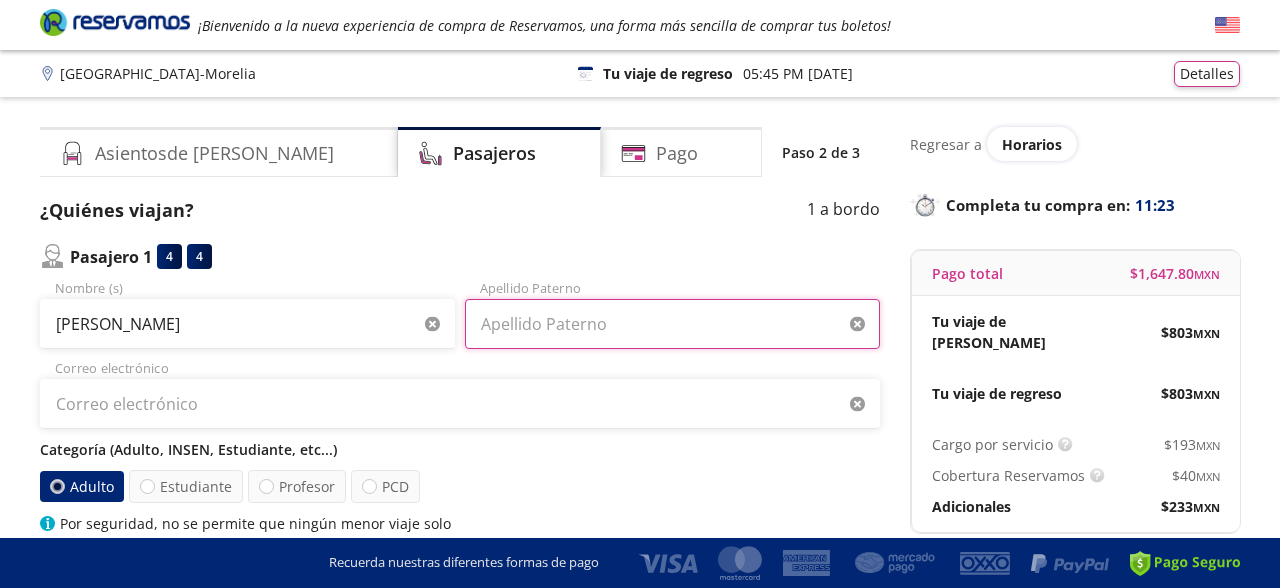 click on "Apellido Paterno" at bounding box center [672, 324] 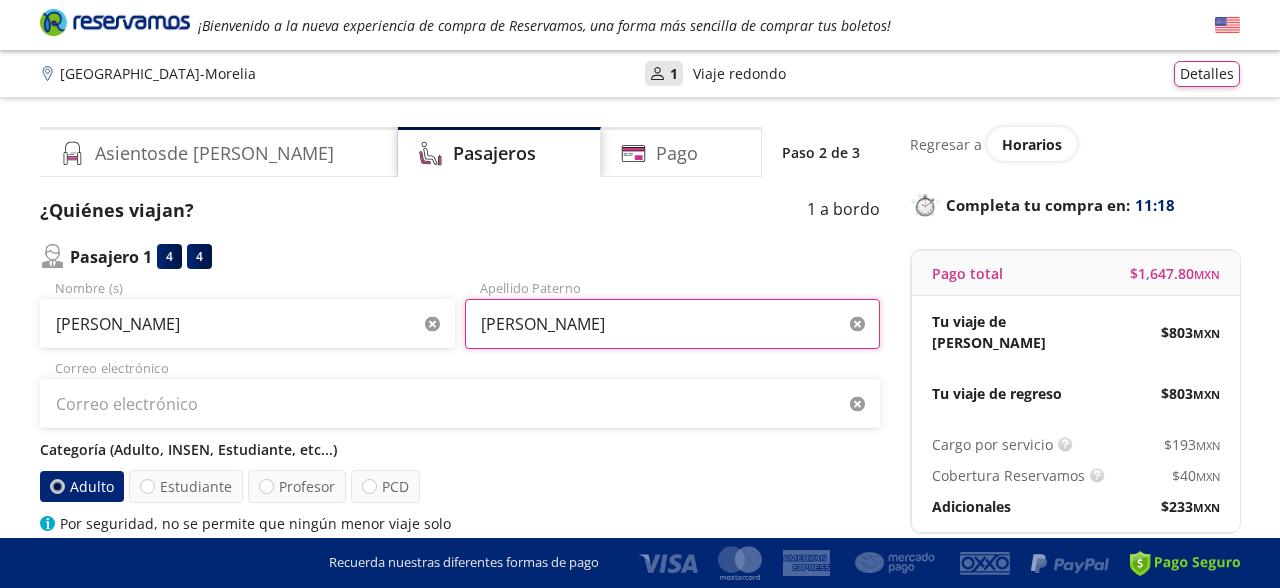 type on "[PERSON_NAME]" 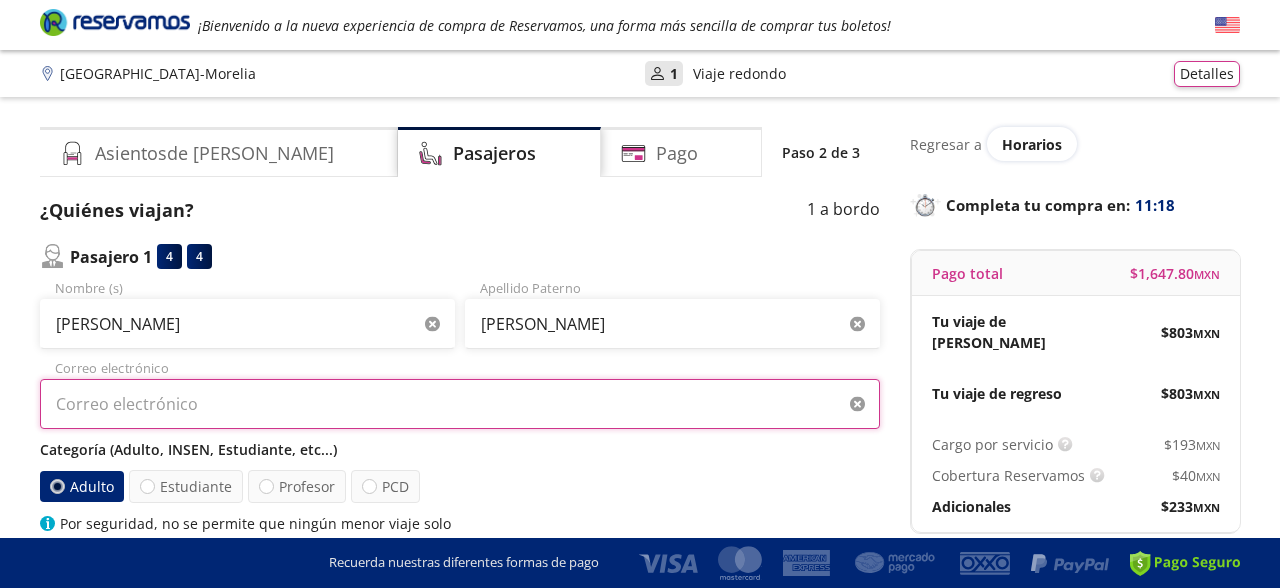 click on "Correo electrónico" at bounding box center (460, 404) 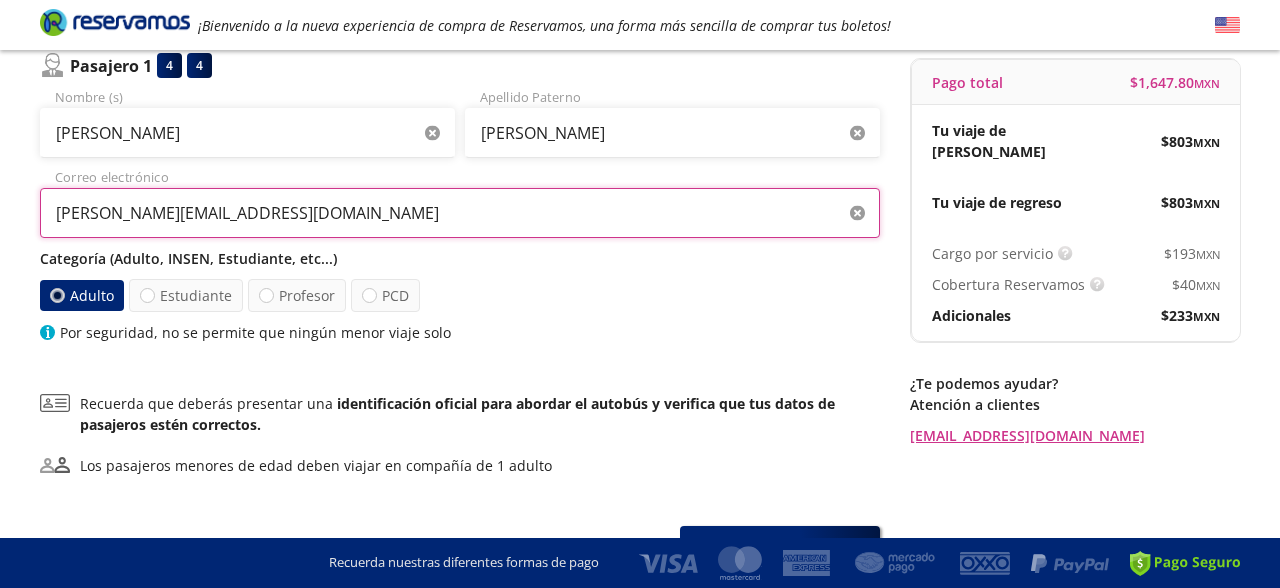scroll, scrollTop: 192, scrollLeft: 0, axis: vertical 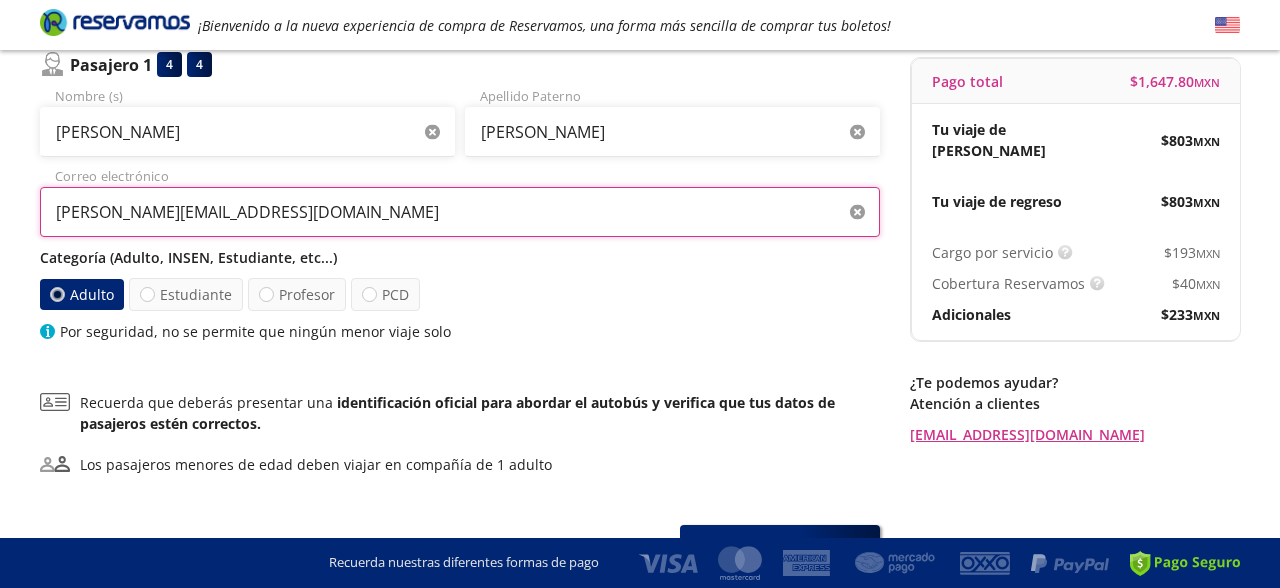 type on "[PERSON_NAME][EMAIL_ADDRESS][DOMAIN_NAME]" 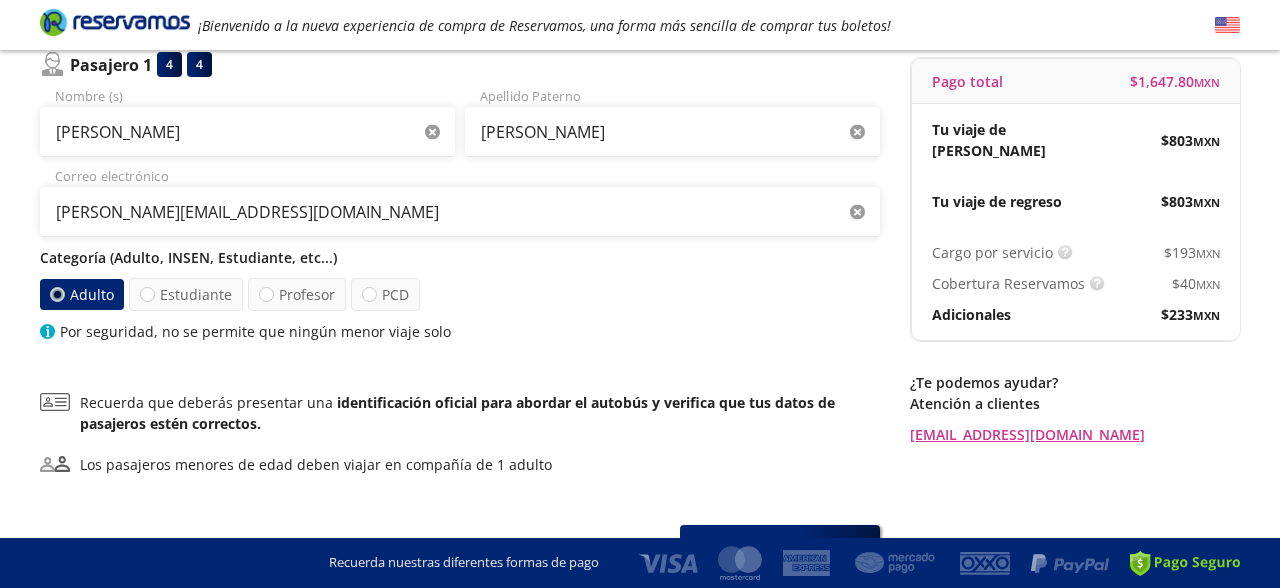 click on "Adulto" at bounding box center [82, 294] 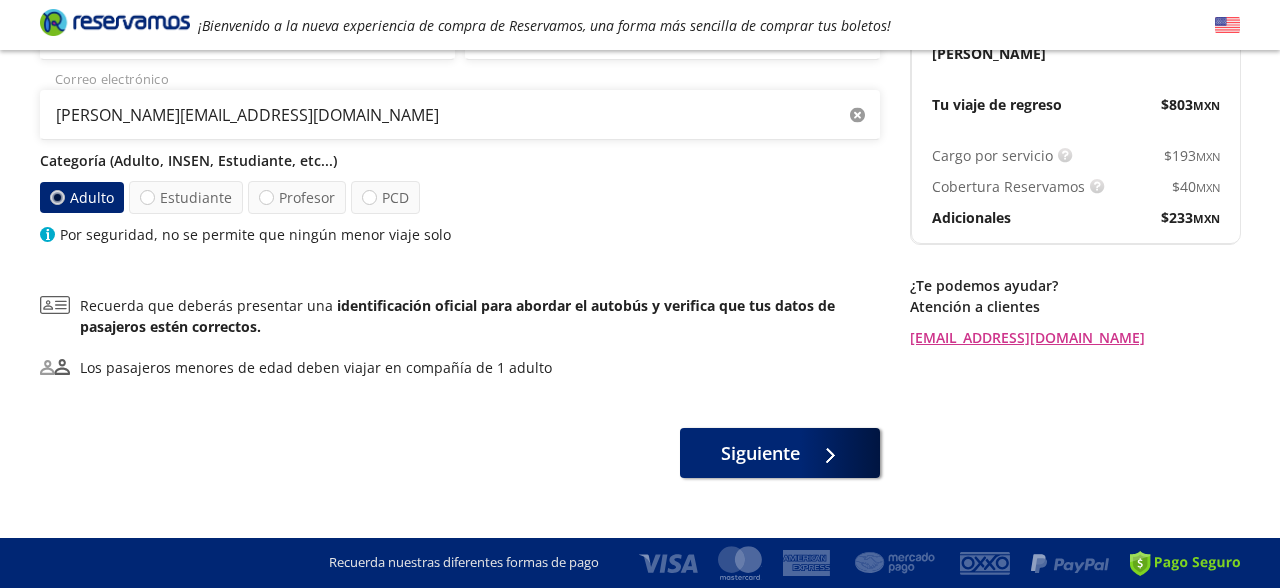scroll, scrollTop: 319, scrollLeft: 0, axis: vertical 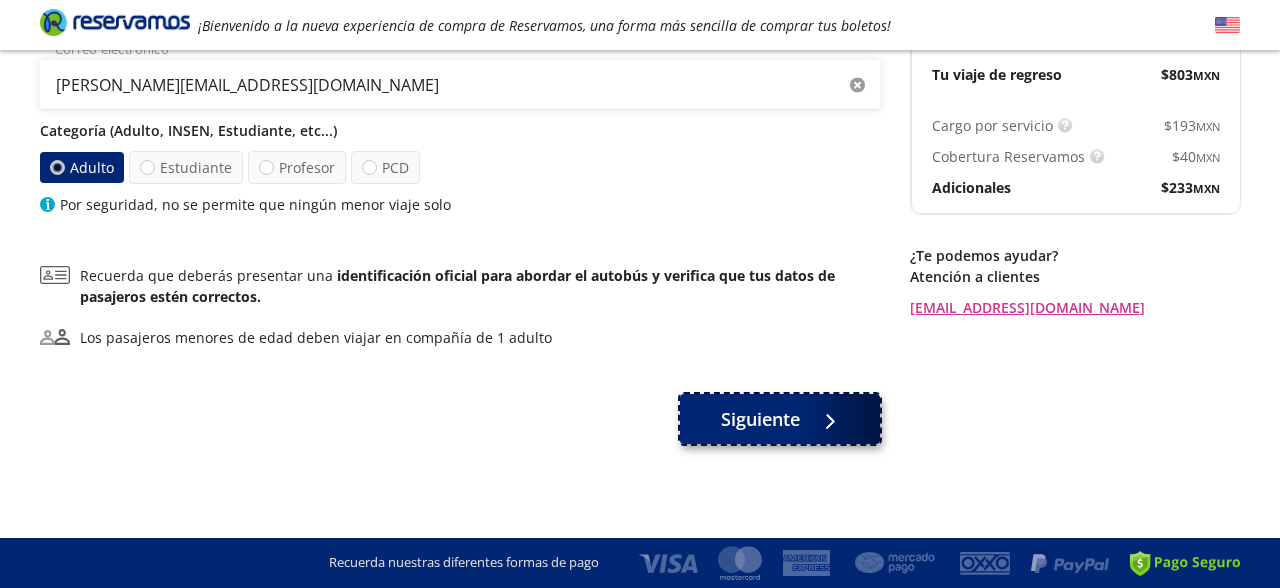 click on "Siguiente" at bounding box center [760, 419] 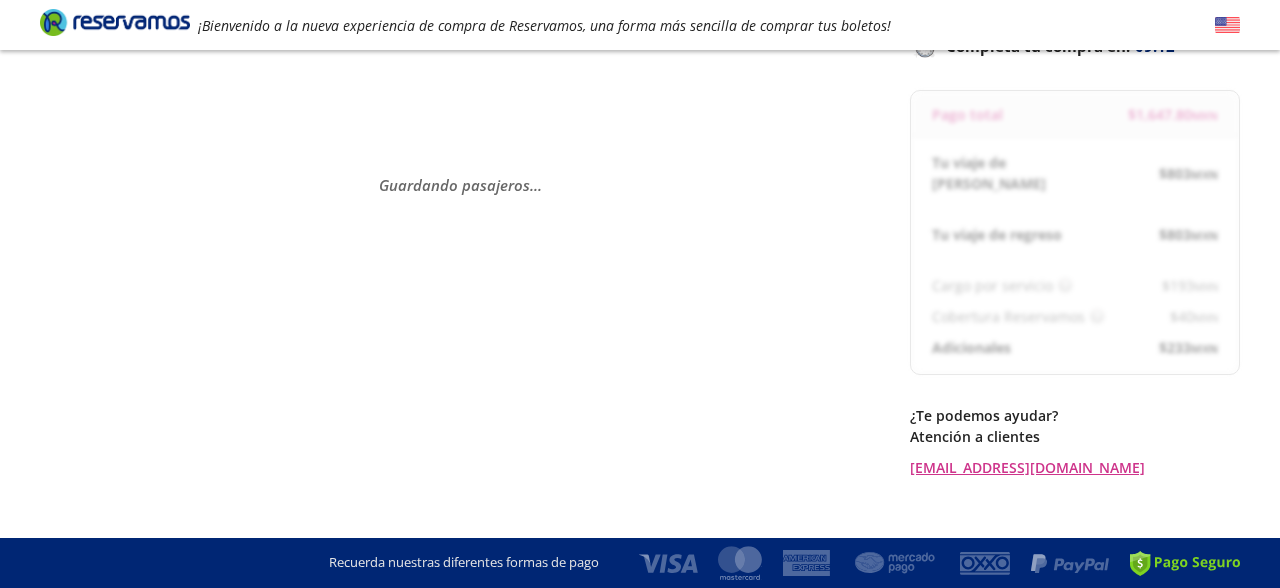 scroll, scrollTop: 157, scrollLeft: 0, axis: vertical 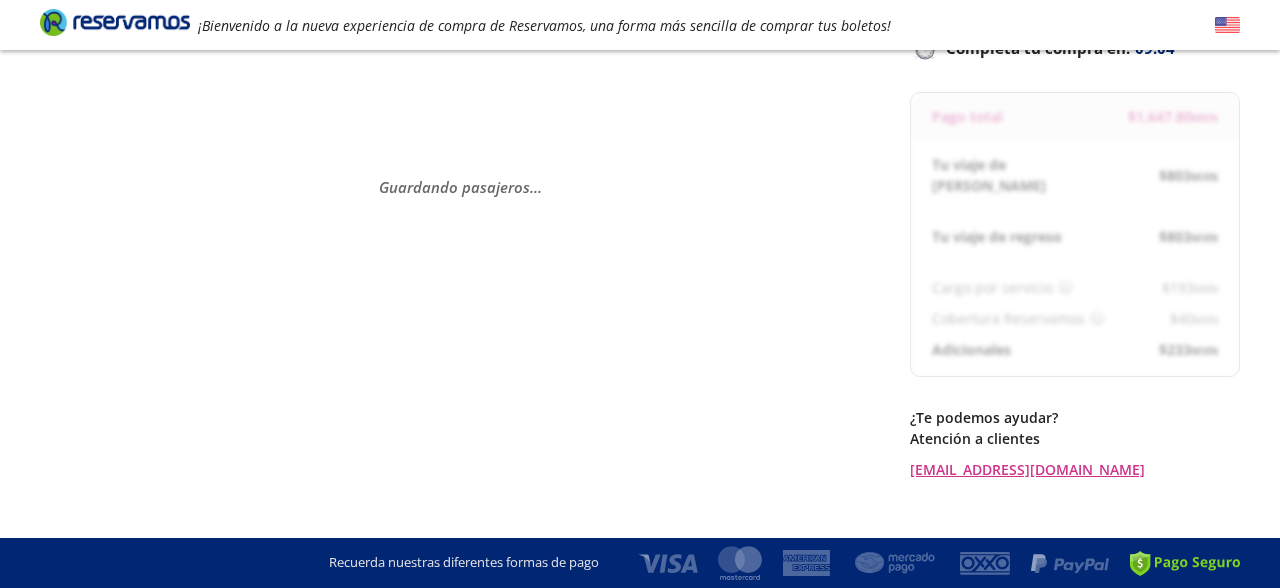 select on "MX" 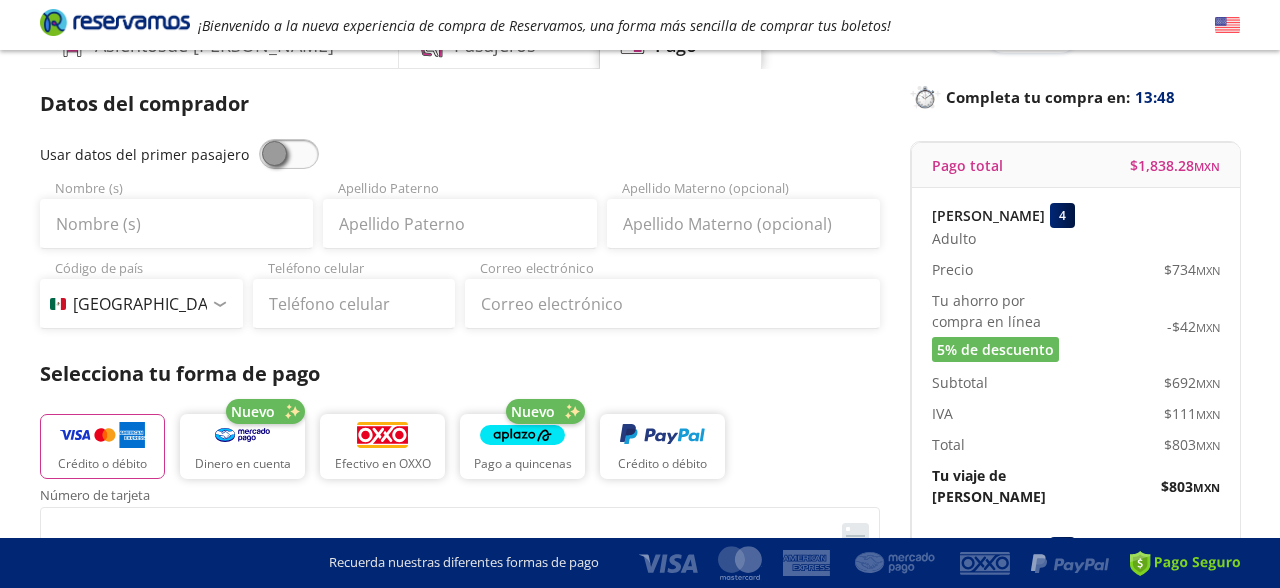 scroll, scrollTop: 113, scrollLeft: 0, axis: vertical 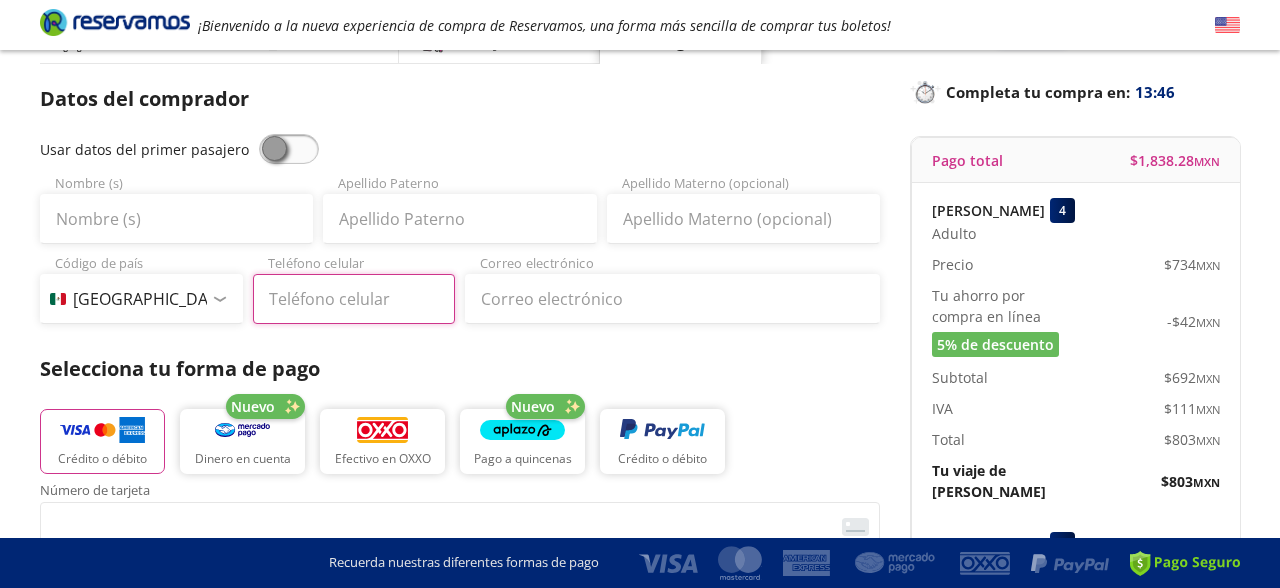 click on "Teléfono celular" at bounding box center [354, 299] 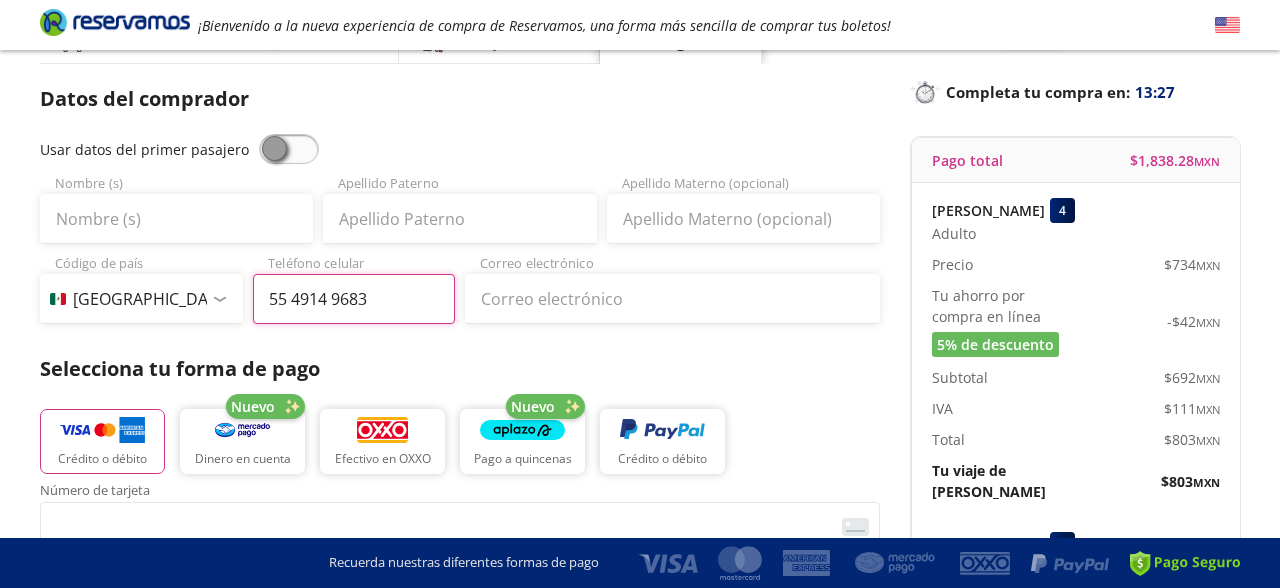 type on "55 4914 9683" 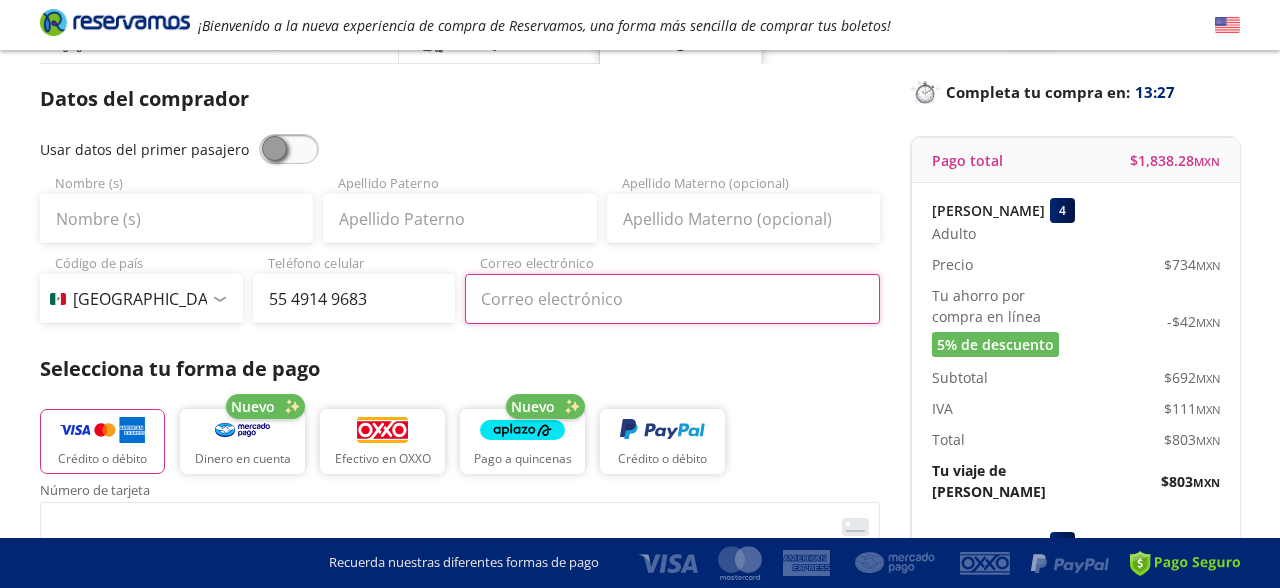 click on "Correo electrónico" at bounding box center (672, 299) 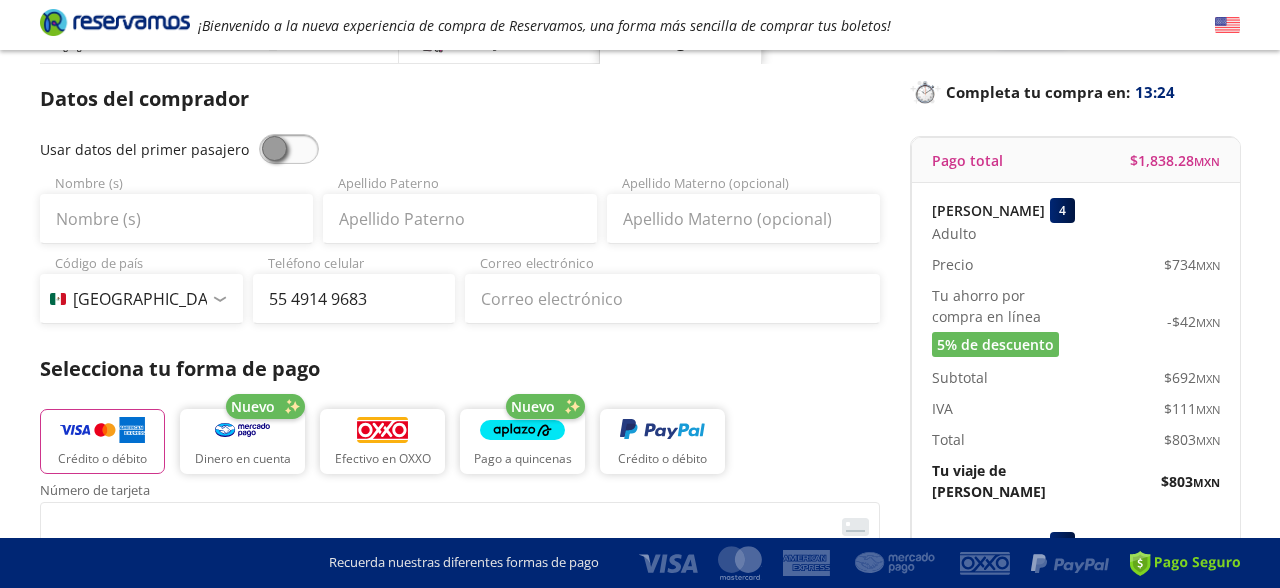 click at bounding box center [289, 149] 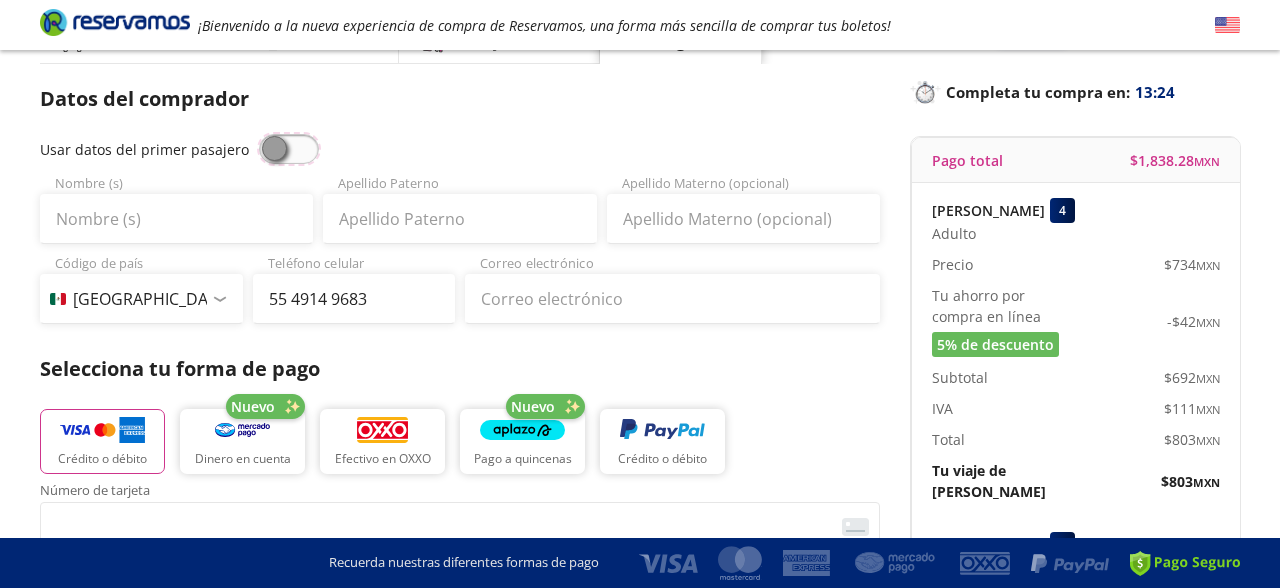 click at bounding box center [259, 134] 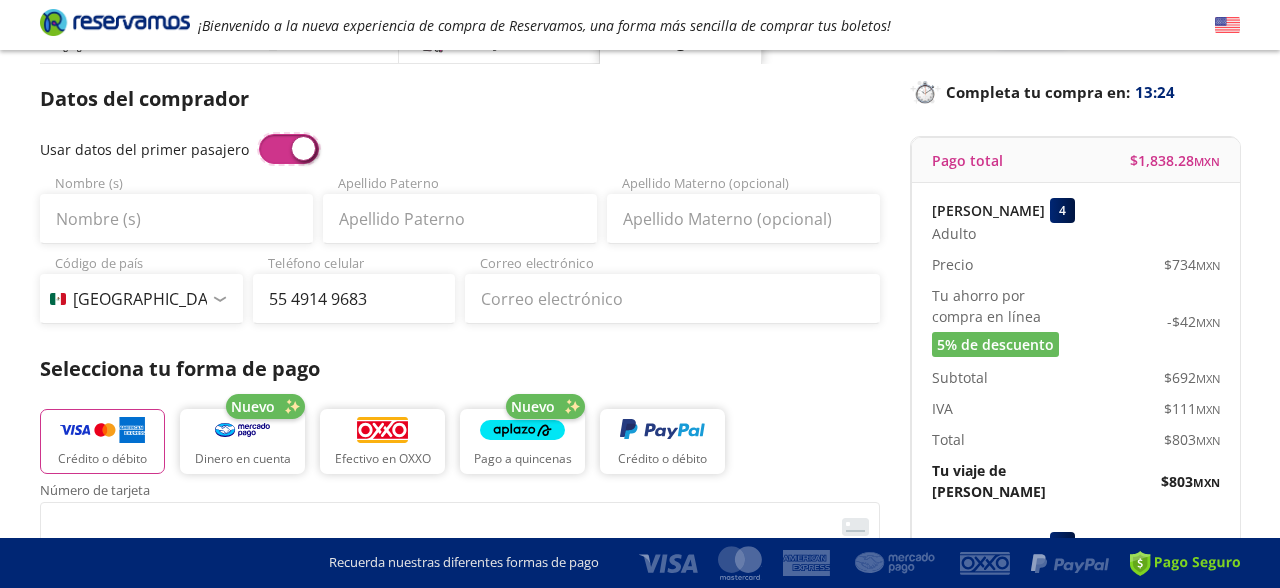 type on "[PERSON_NAME]" 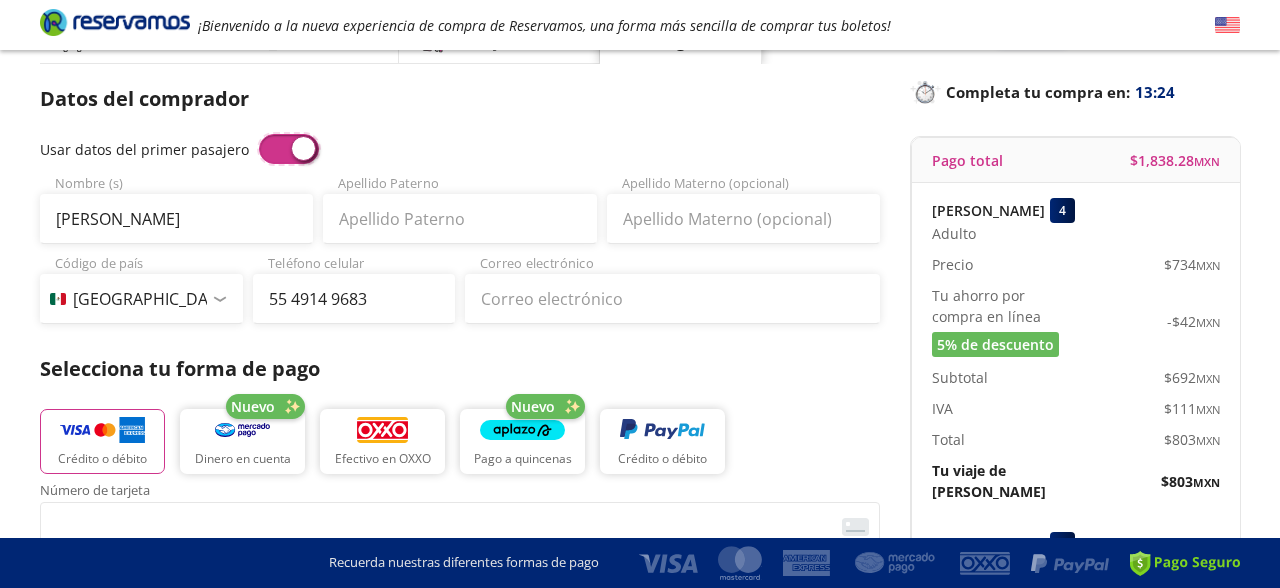 type on "[PERSON_NAME]" 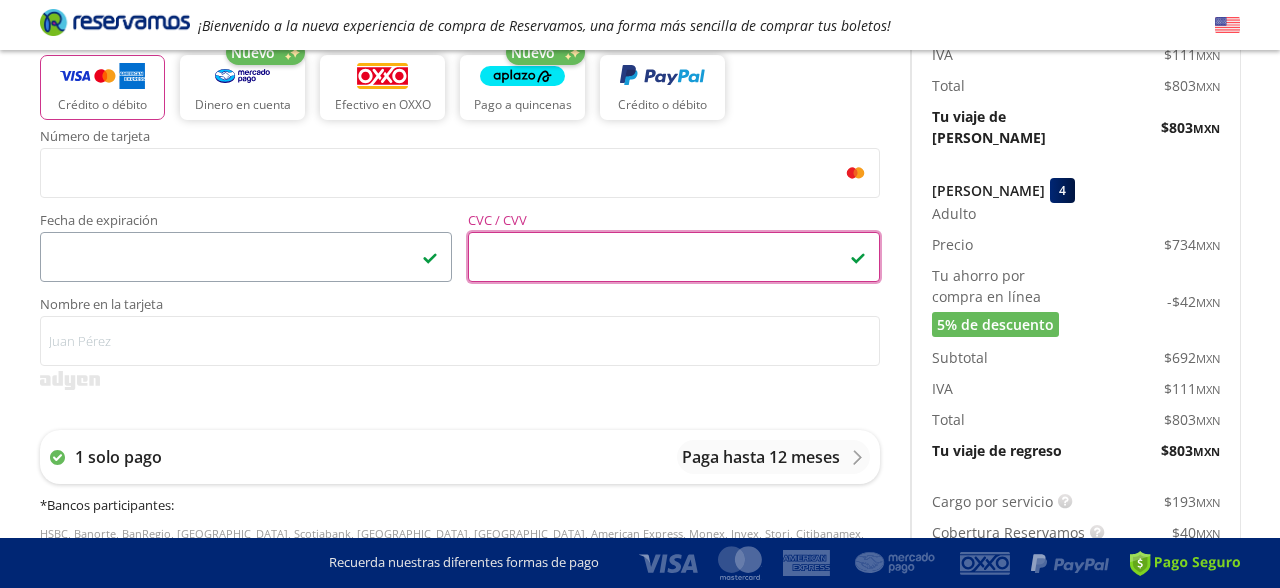 scroll, scrollTop: 471, scrollLeft: 0, axis: vertical 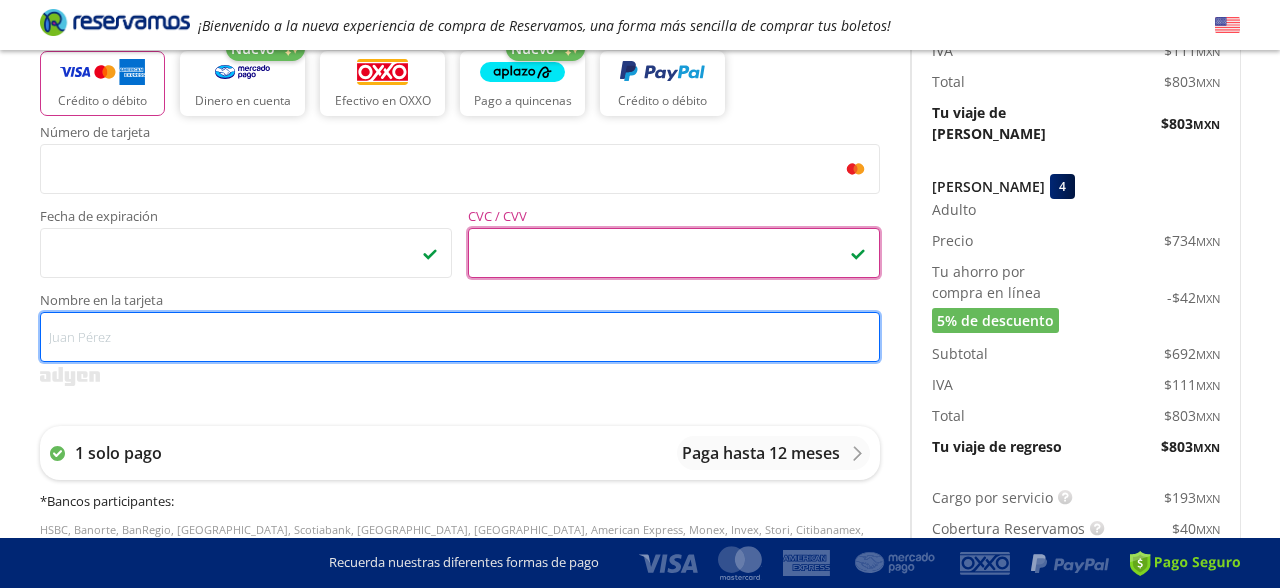 click on "Nombre en la tarjeta" at bounding box center (460, 337) 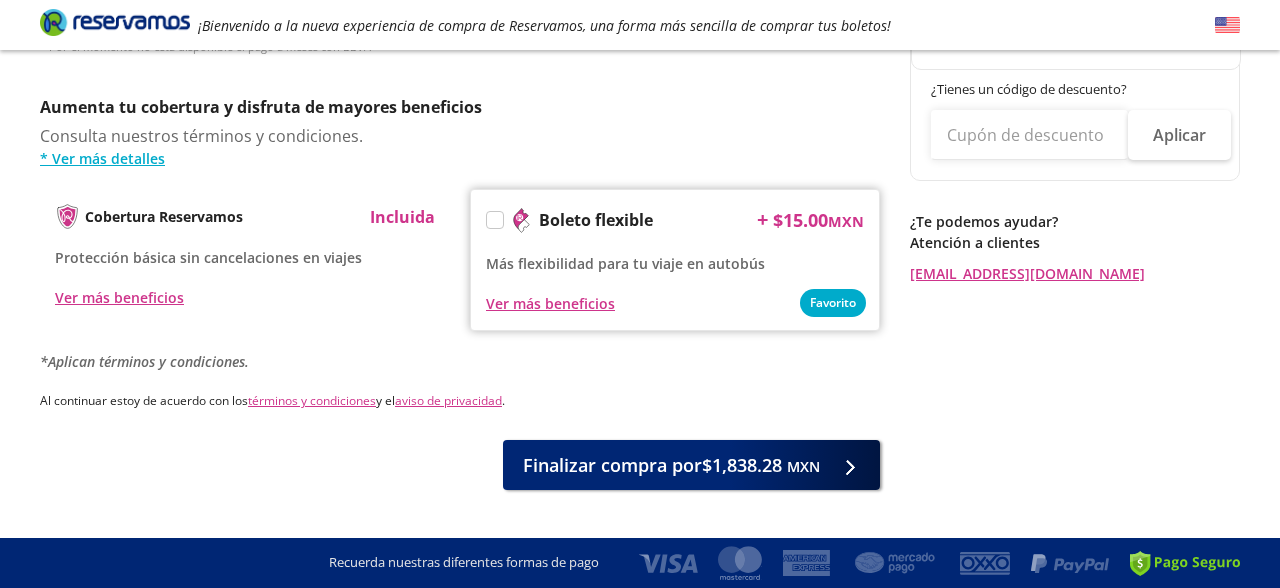 scroll, scrollTop: 1013, scrollLeft: 0, axis: vertical 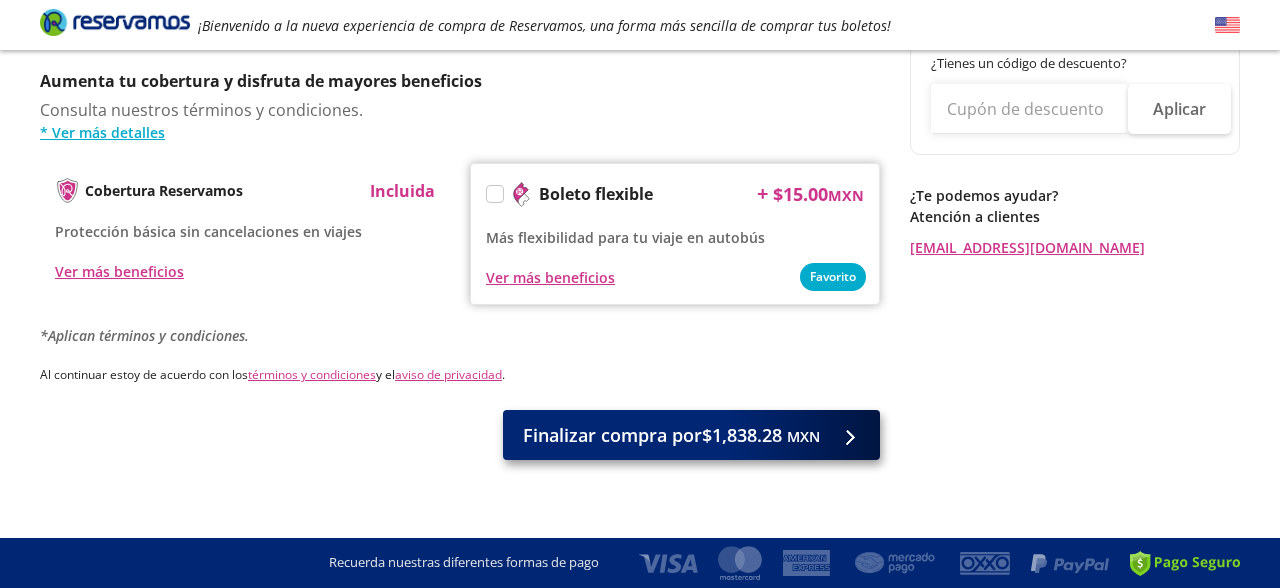 type on "[PERSON_NAME] de la [PERSON_NAME]" 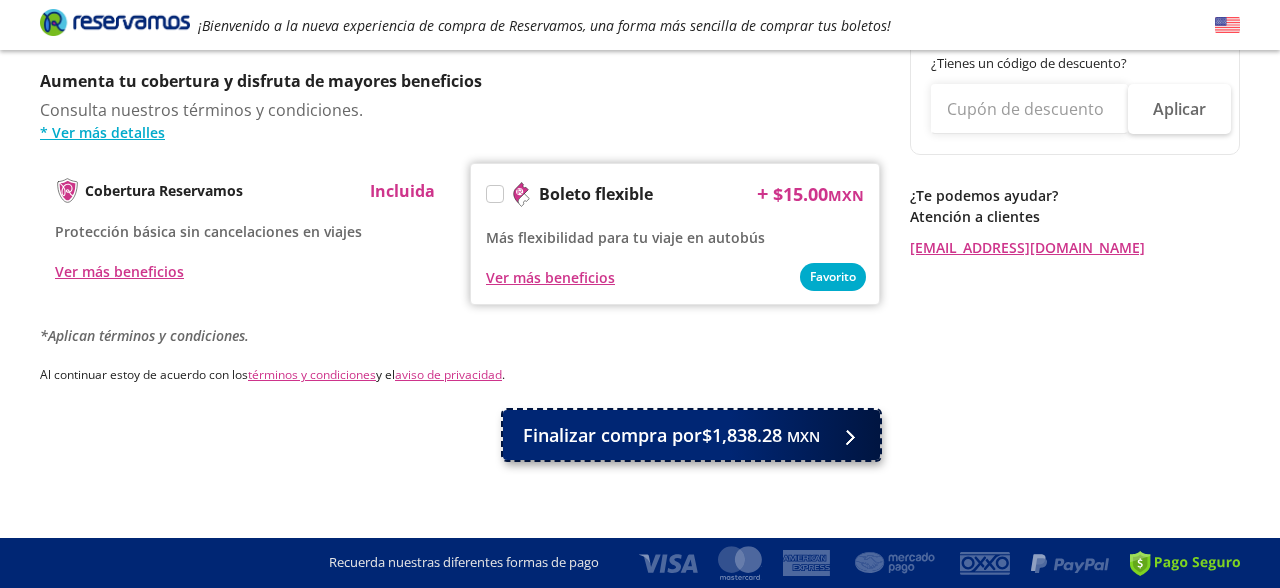 click on "Finalizar compra por  $1,838.28   MXN" at bounding box center [671, 435] 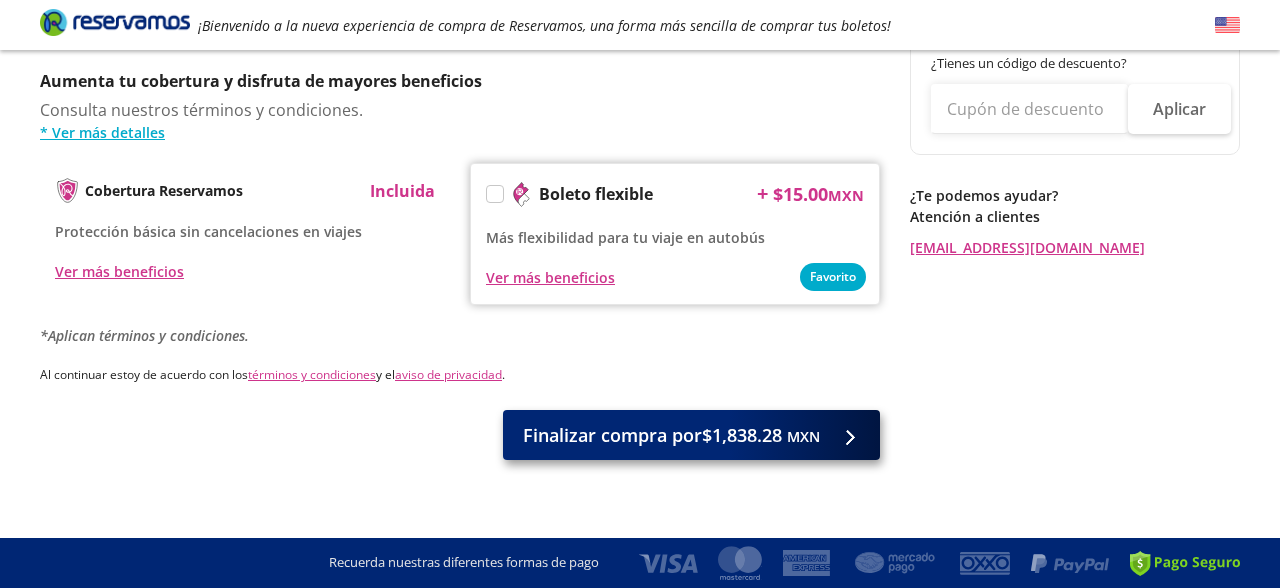 scroll, scrollTop: 0, scrollLeft: 0, axis: both 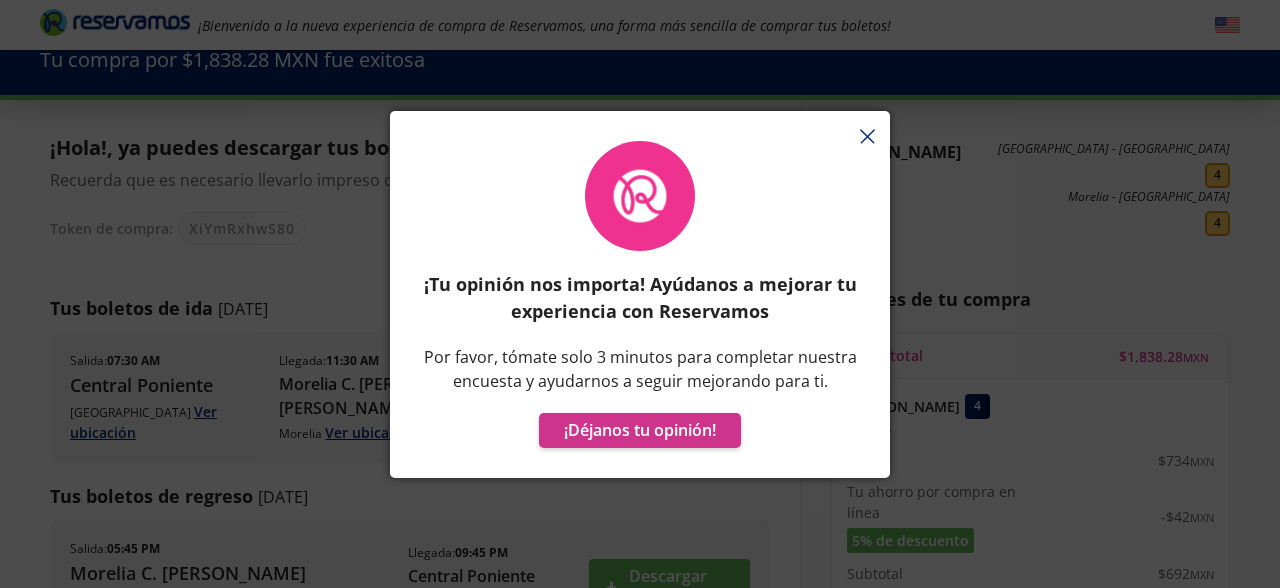 click on "¡Tu opinión nos importa! Ayúdanos a mejorar tu experiencia con Reservamos Por favor, tómate solo 3 minutos para completar nuestra encuesta y ayudarnos a seguir mejorando para ti. ¡Déjanos tu opinión!" at bounding box center [640, 304] 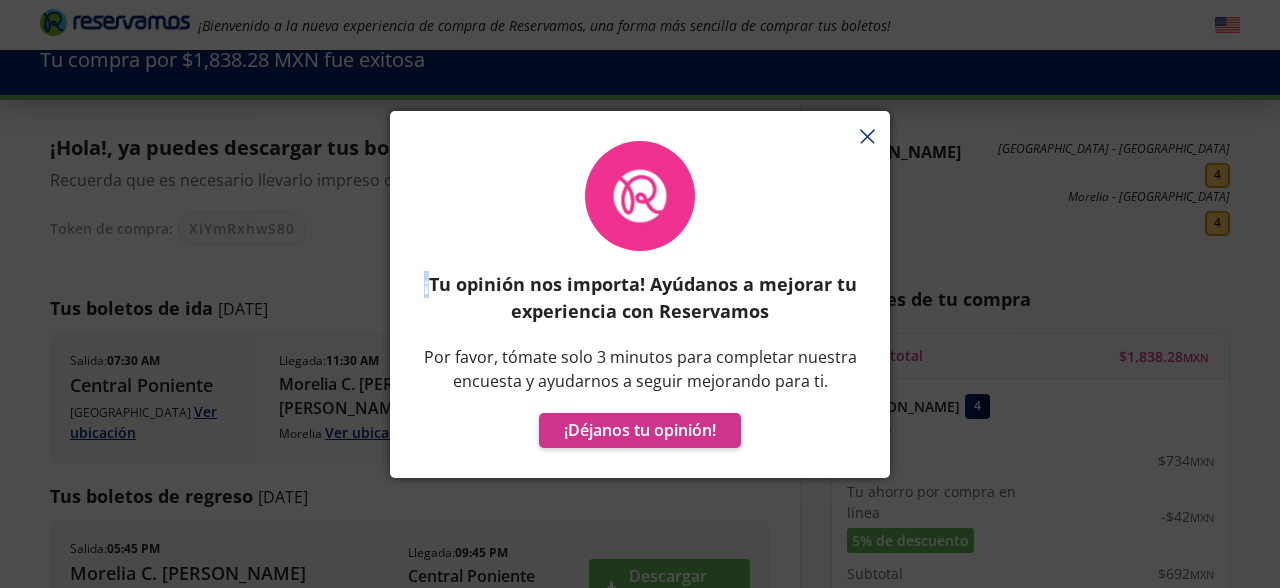 click on "¡Tu opinión nos importa! Ayúdanos a mejorar tu experiencia con Reservamos Por favor, tómate solo 3 minutos para completar nuestra encuesta y ayudarnos a seguir mejorando para ti. ¡Déjanos tu opinión!" at bounding box center [640, 304] 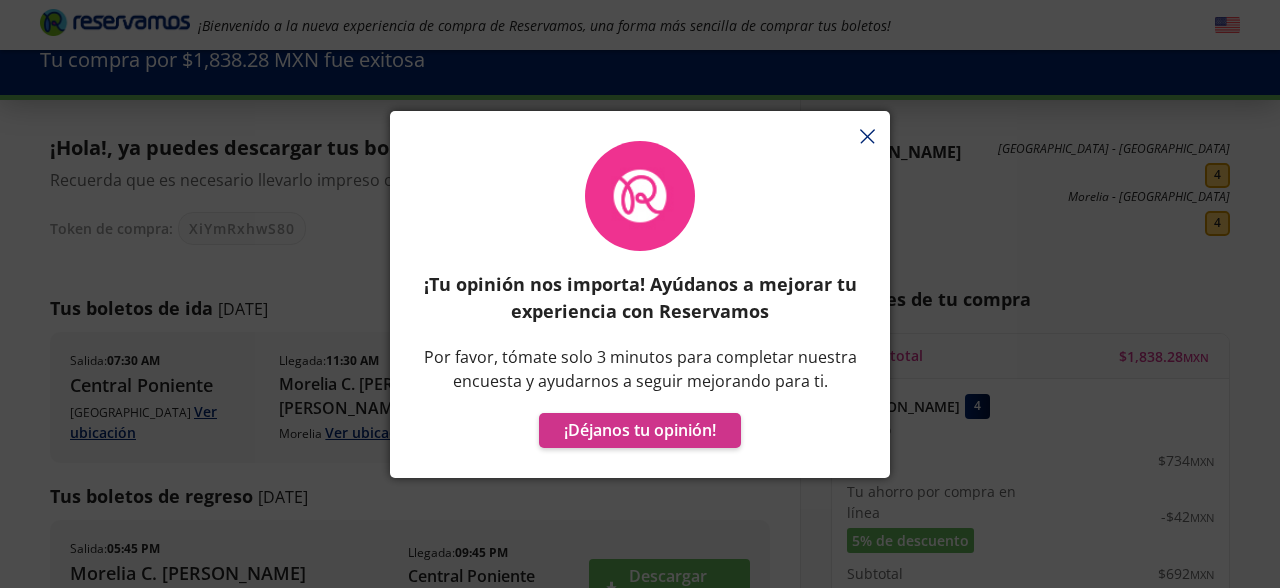 click on "¡Tu opinión nos importa! Ayúdanos a mejorar tu experiencia con Reservamos Por favor, tómate solo 3 minutos para completar nuestra encuesta y ayudarnos a seguir mejorando para ti. ¡Déjanos tu opinión!" at bounding box center (640, 304) 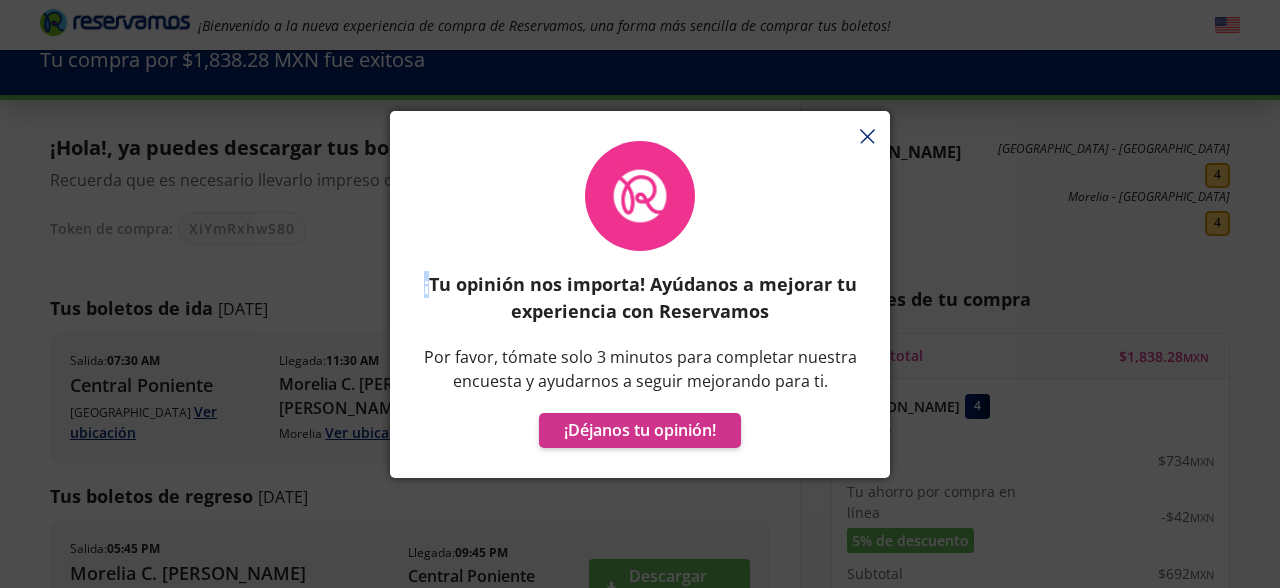 click on "¡Tu opinión nos importa! Ayúdanos a mejorar tu experiencia con Reservamos Por favor, tómate solo 3 minutos para completar nuestra encuesta y ayudarnos a seguir mejorando para ti. ¡Déjanos tu opinión!" at bounding box center [640, 304] 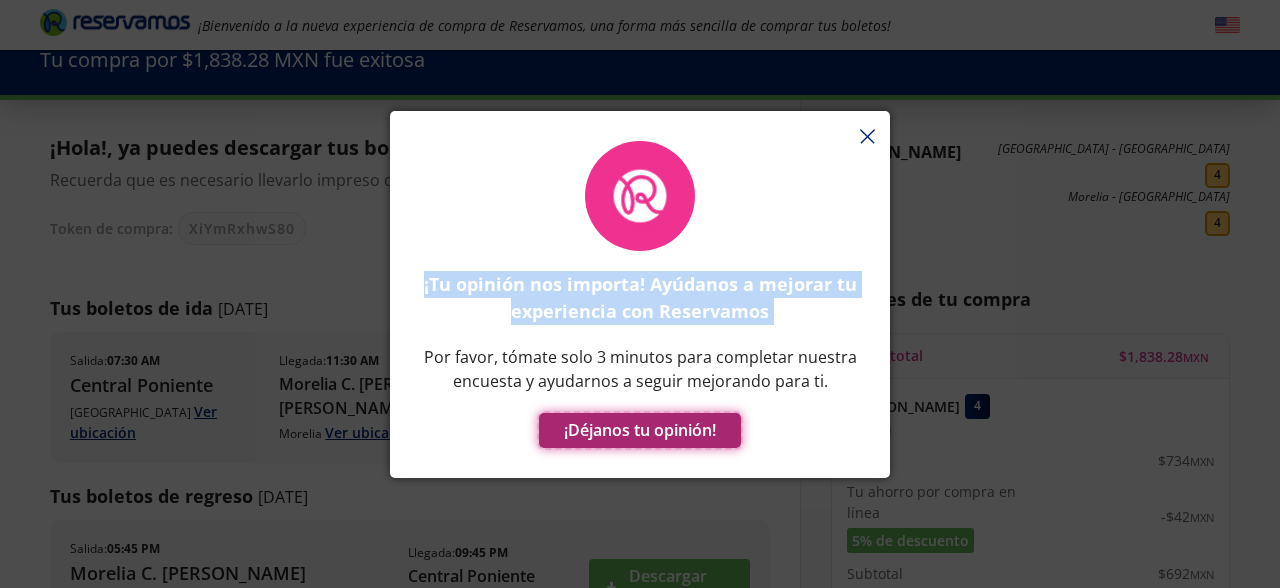 click on "¡Déjanos tu opinión!" at bounding box center (640, 430) 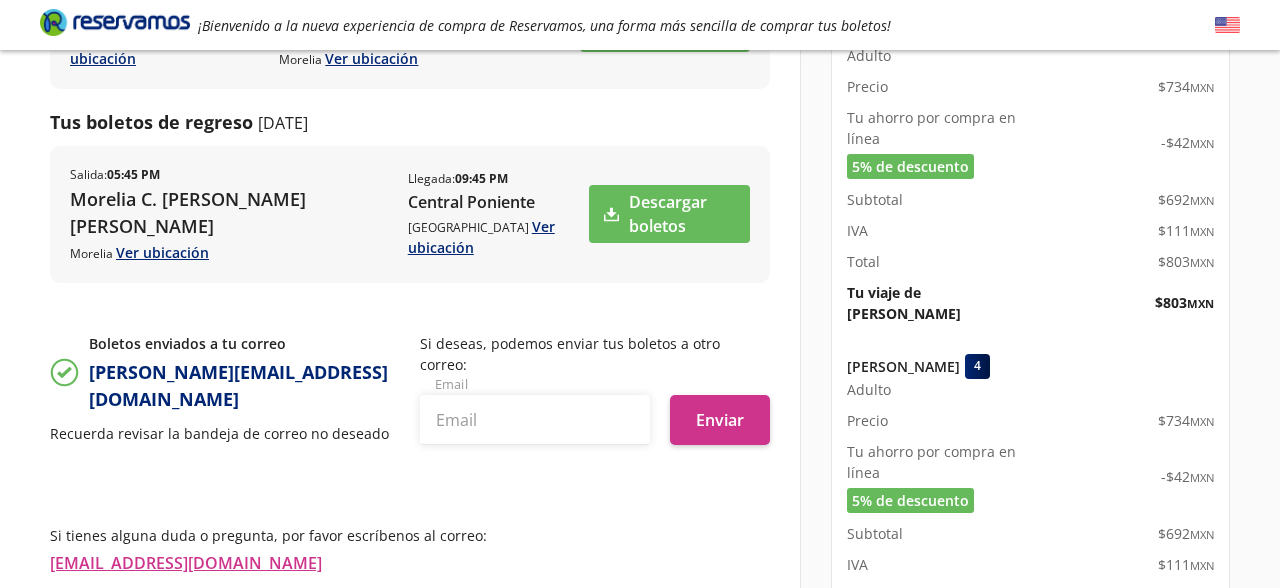 scroll, scrollTop: 438, scrollLeft: 0, axis: vertical 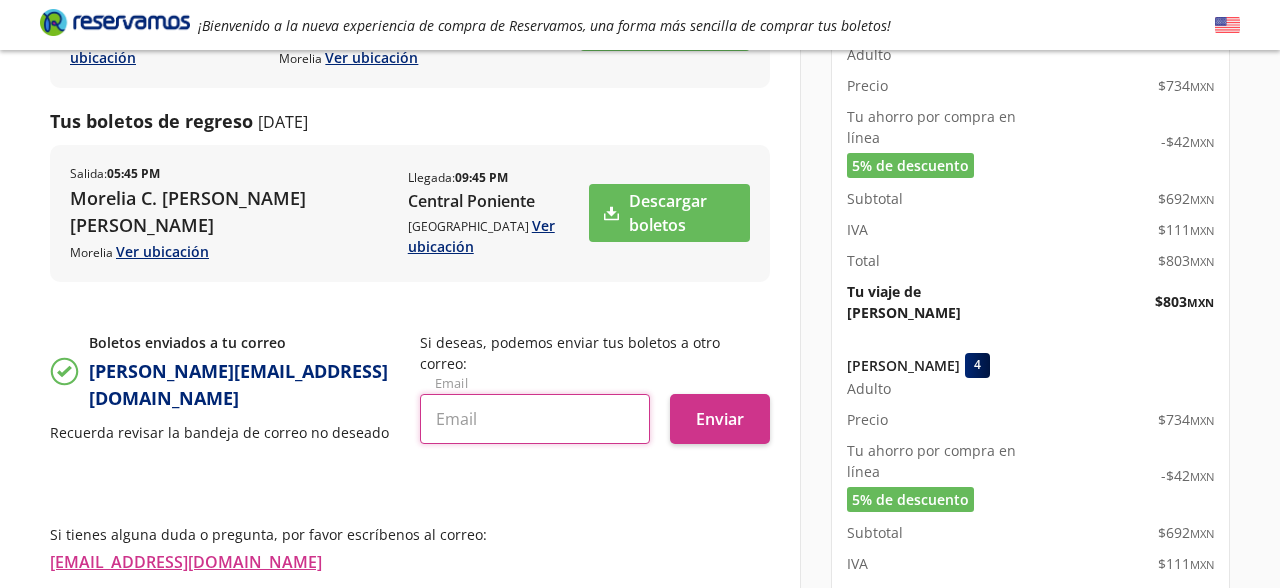 click at bounding box center [535, 419] 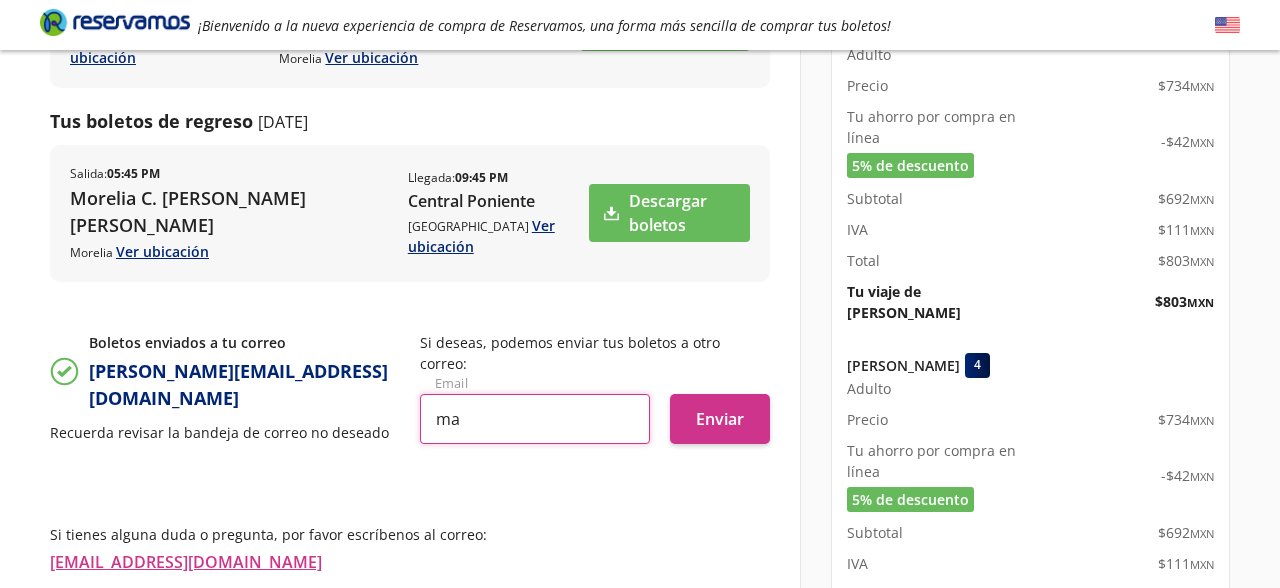 type on "m" 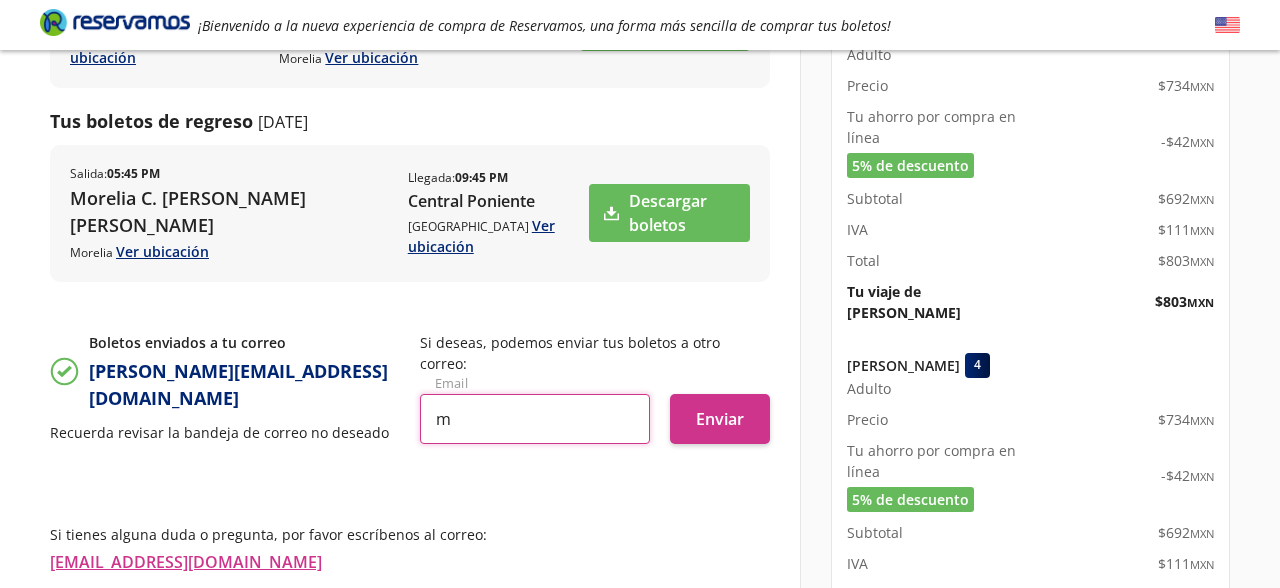 type 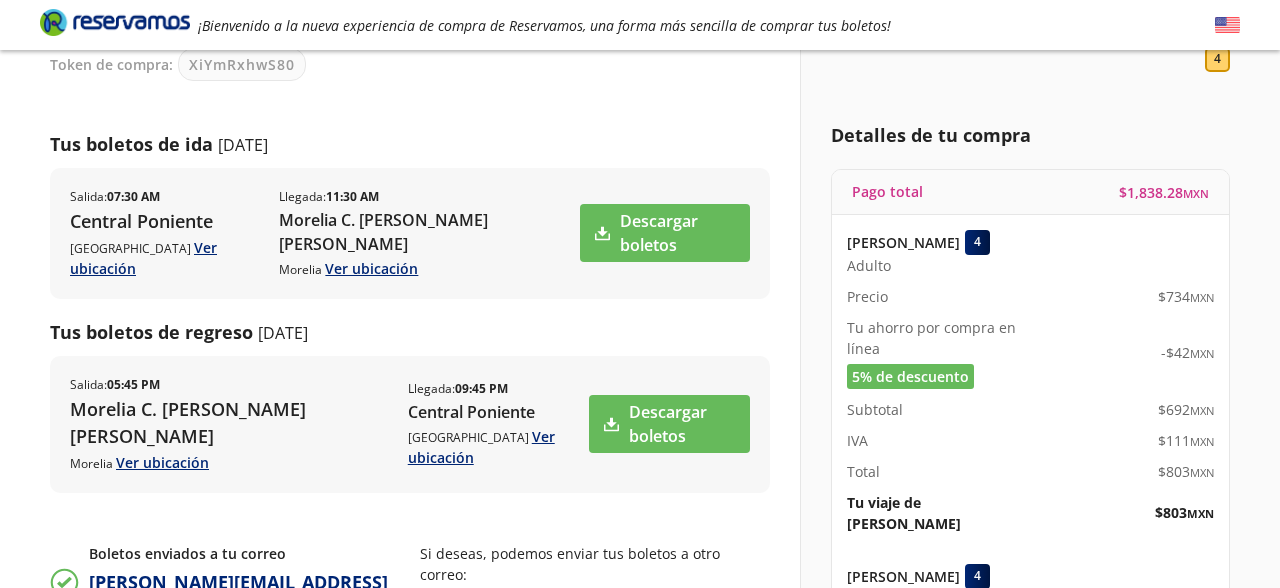 scroll, scrollTop: 234, scrollLeft: 0, axis: vertical 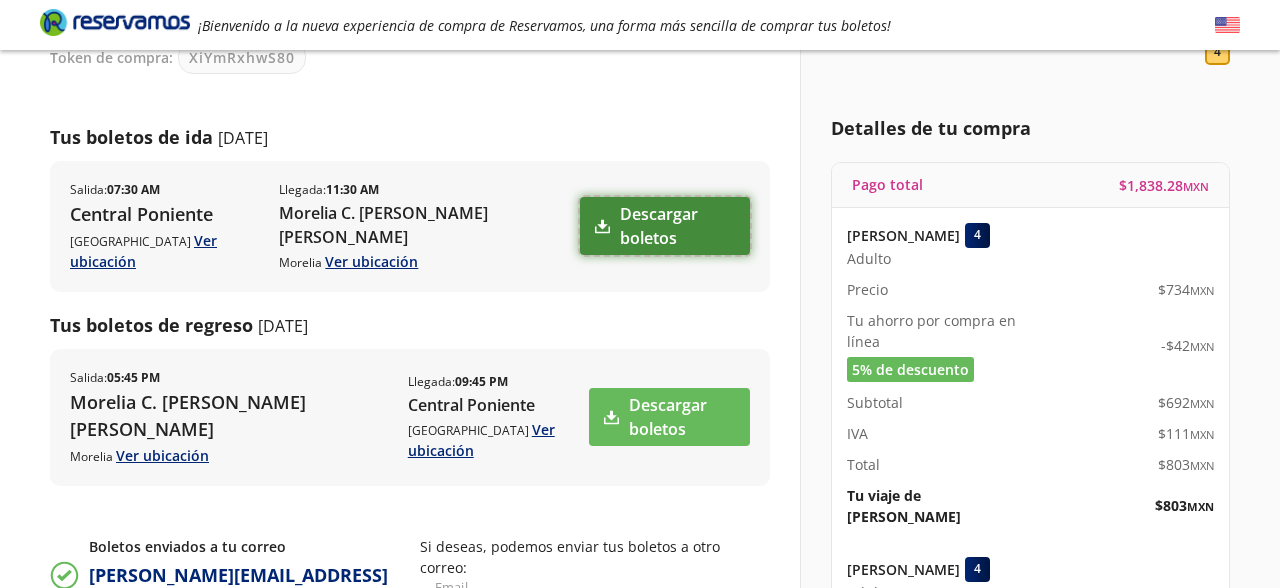 click 